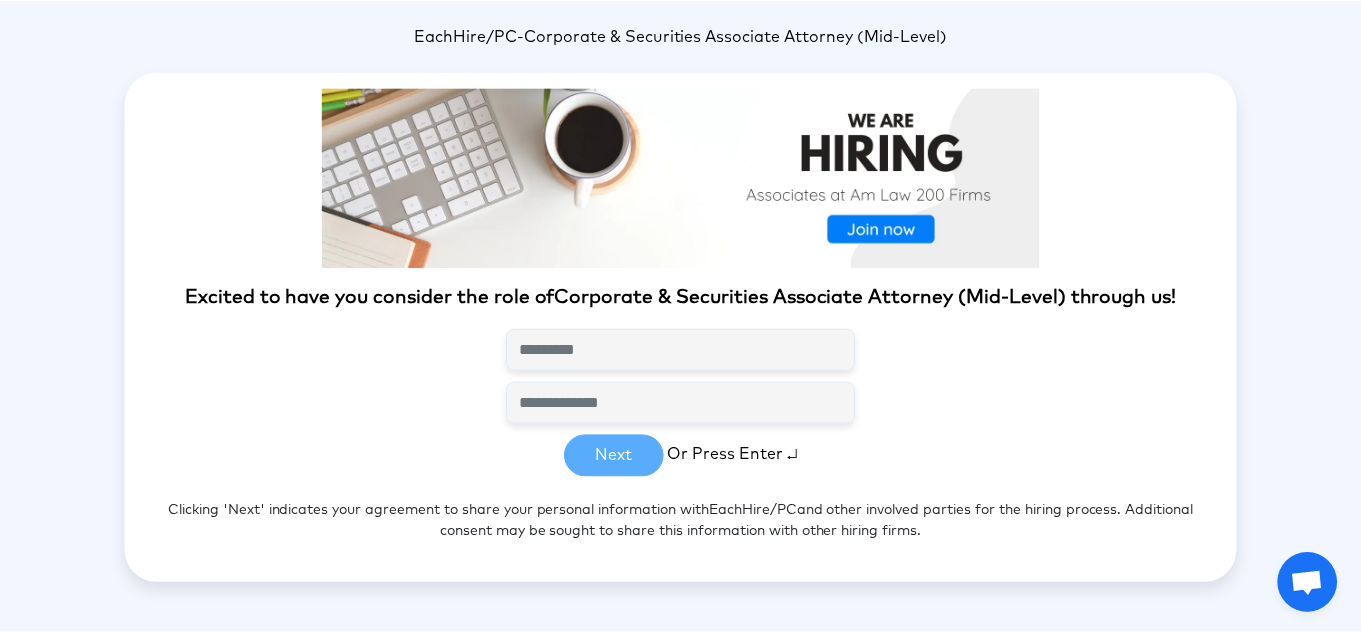 scroll, scrollTop: 0, scrollLeft: 0, axis: both 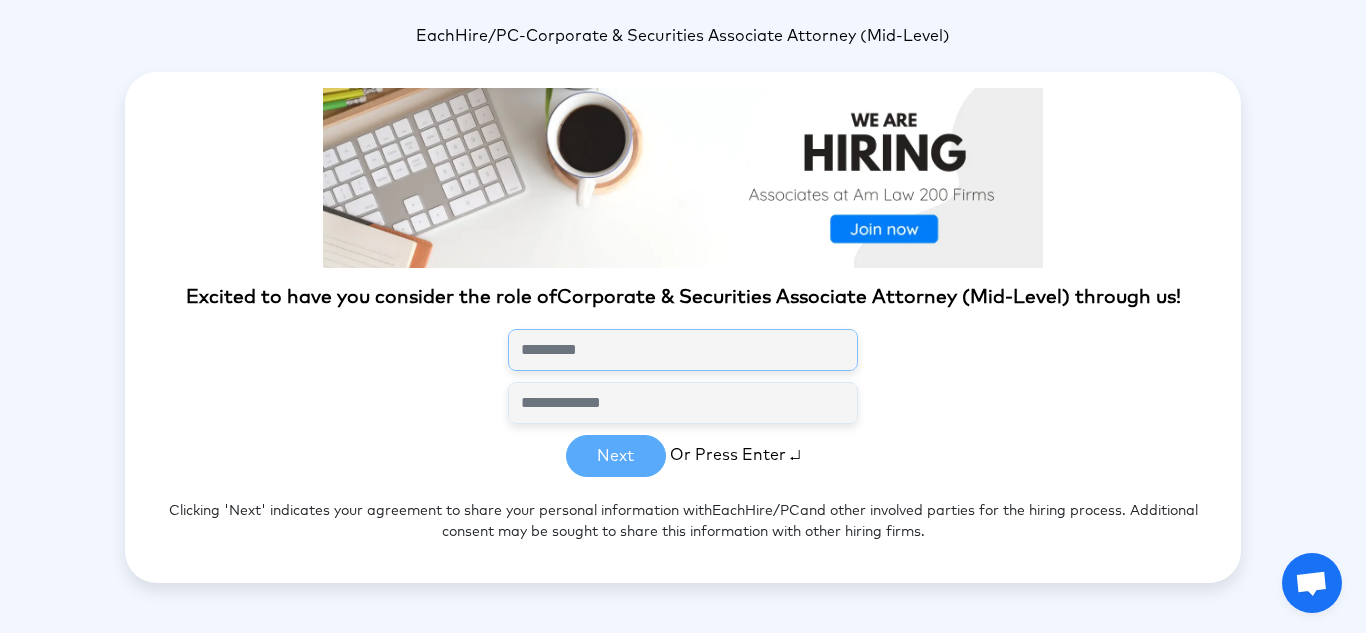 click at bounding box center (683, 350) 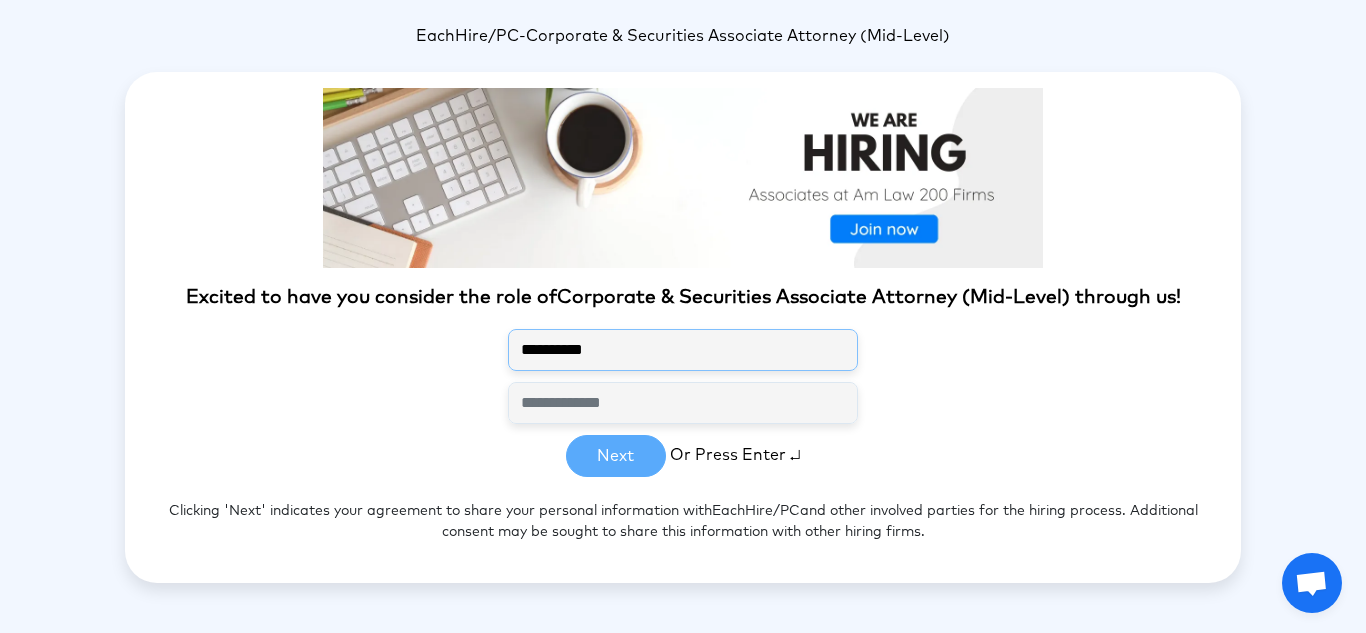 type on "**********" 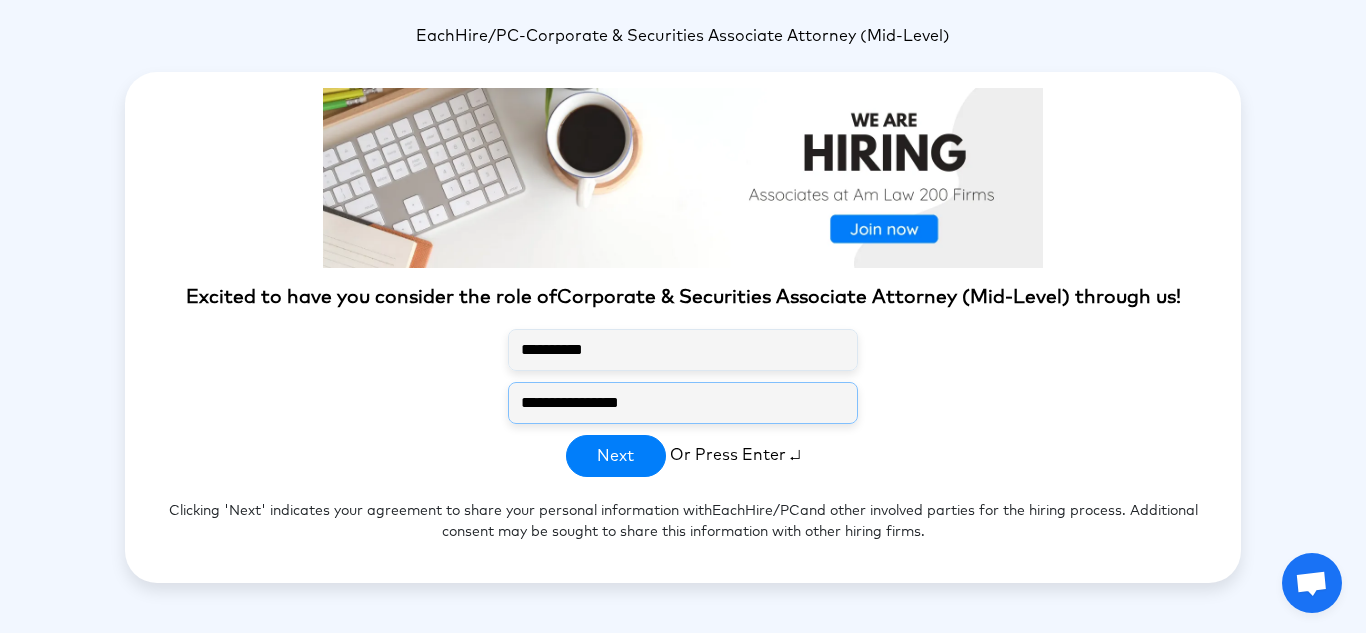 type on "**********" 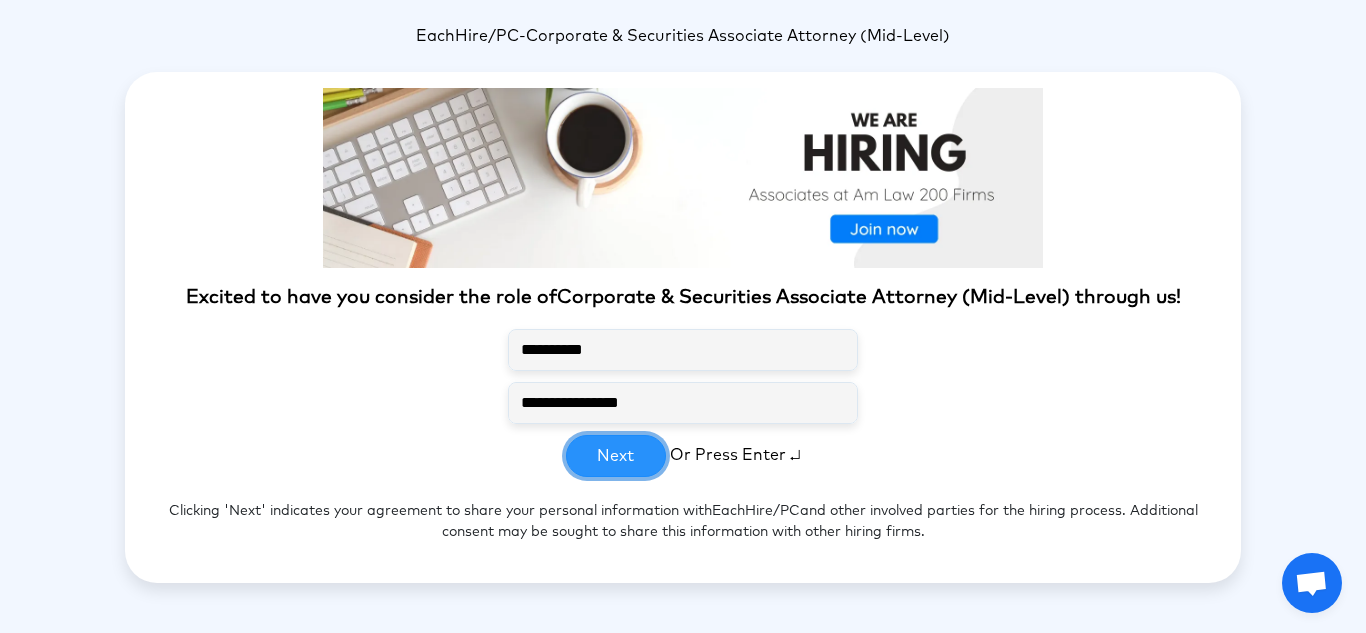 type 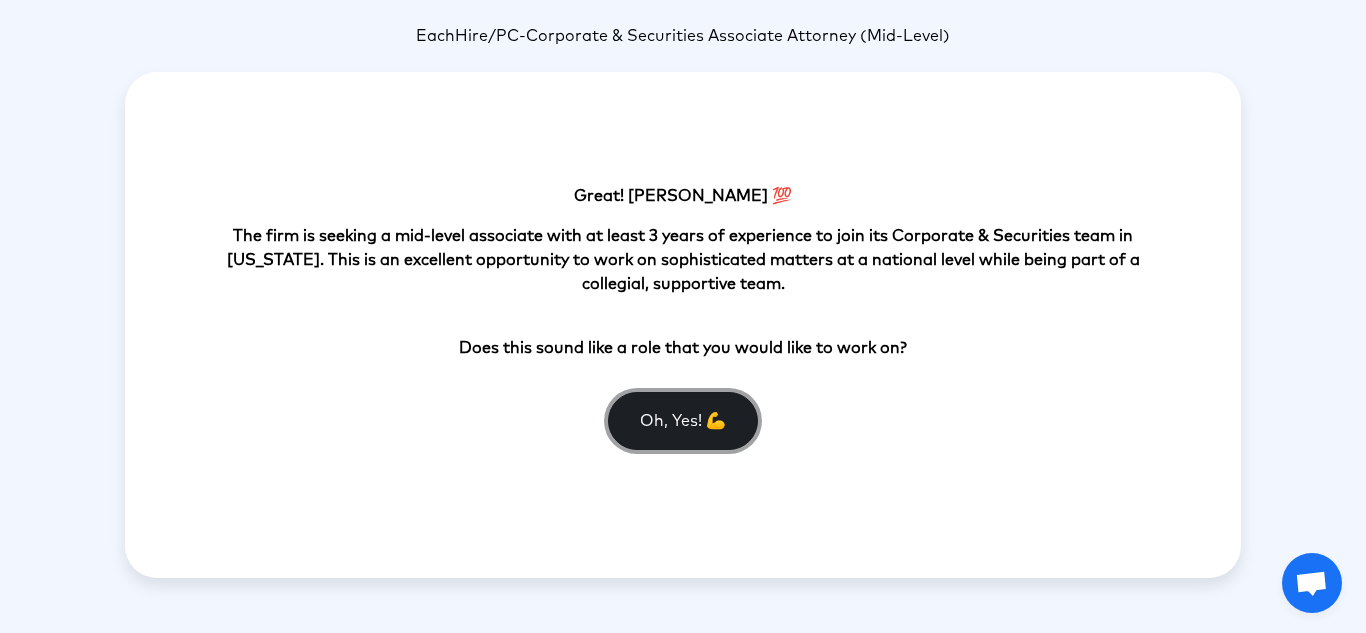click on "Oh, Yes! 💪" at bounding box center (683, 421) 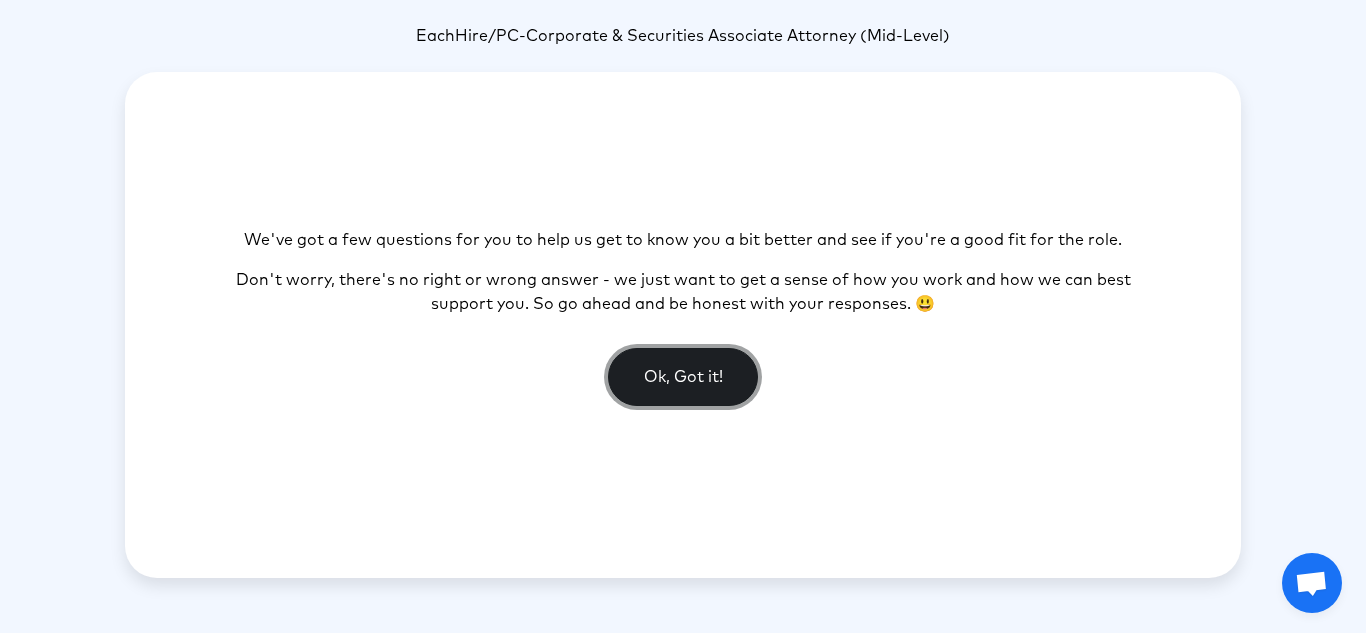 click on "Ok, Got it!" at bounding box center (683, 377) 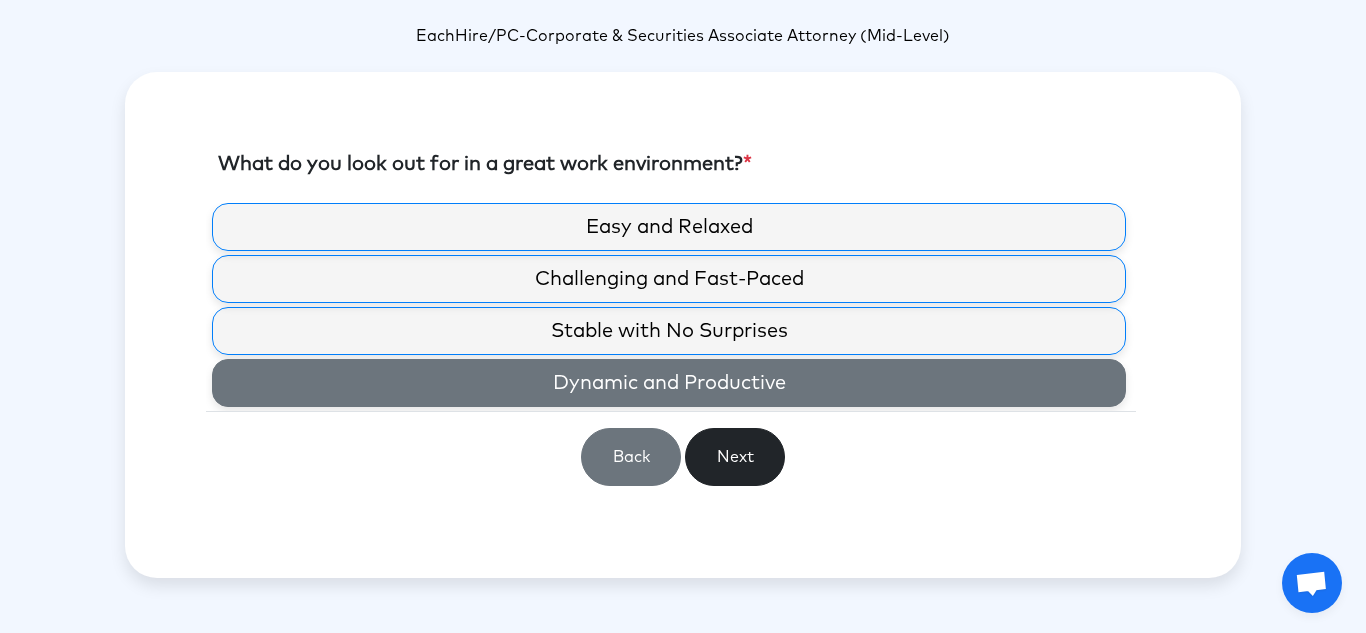 click on "Dynamic and Productive" at bounding box center [669, 383] 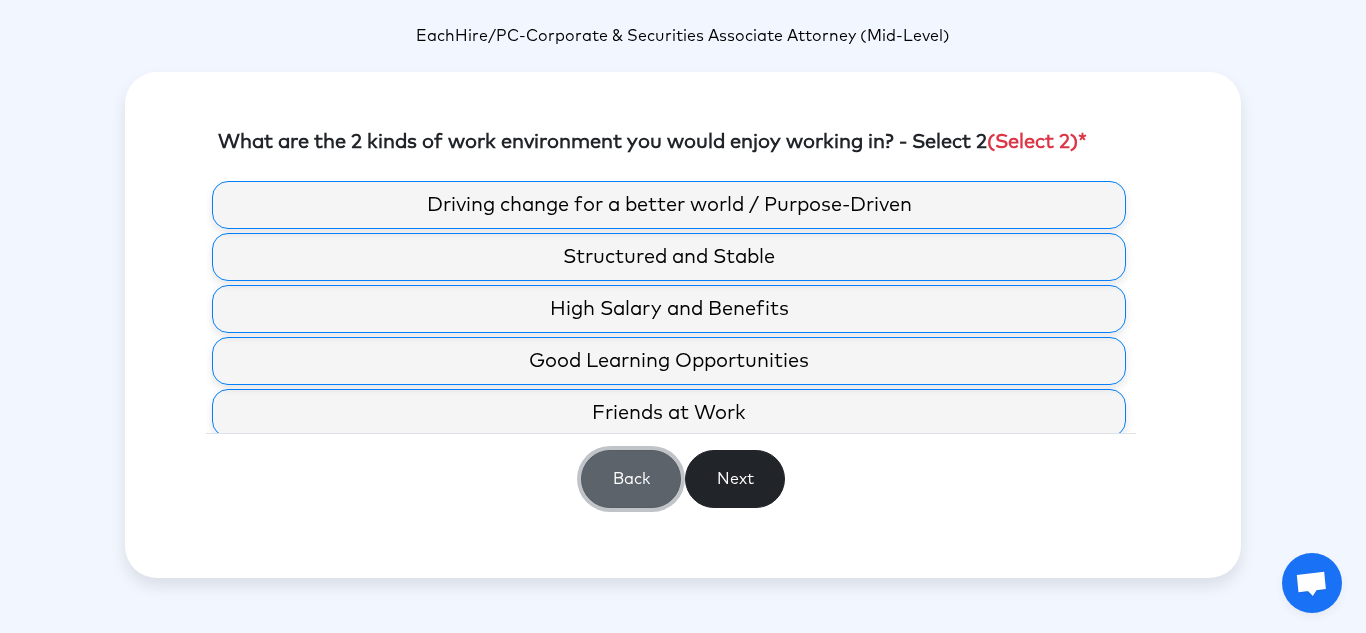 click on "Back" at bounding box center [631, 479] 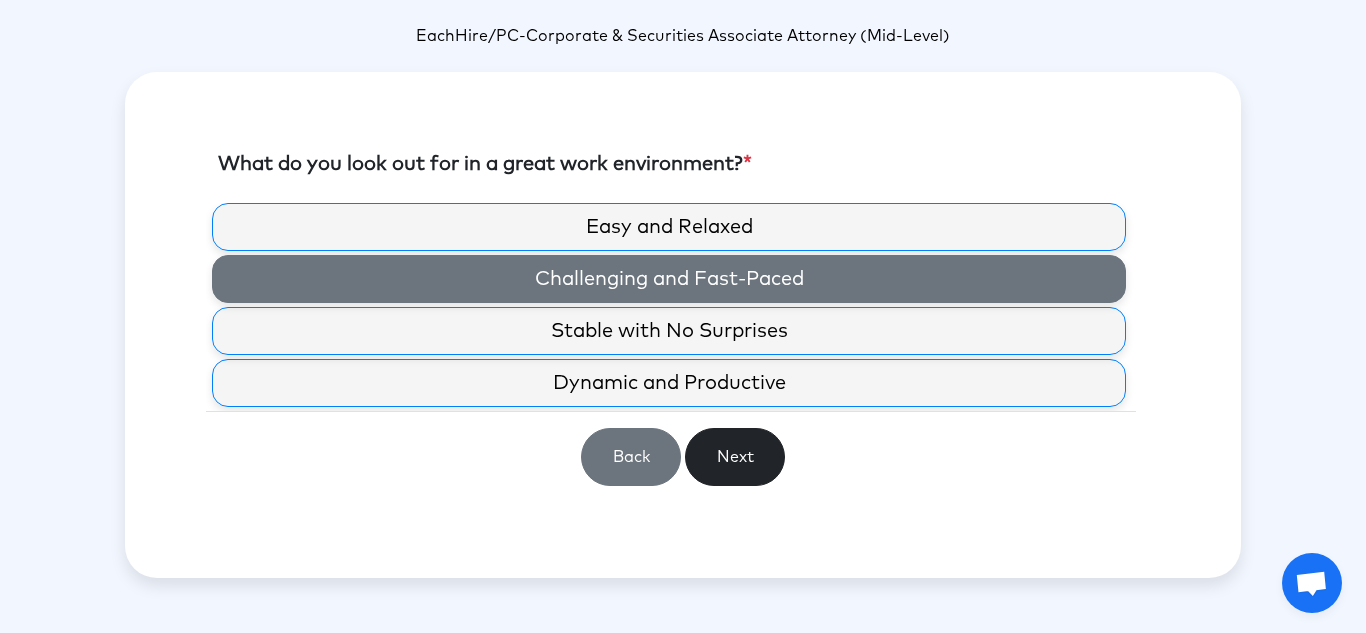 click on "Challenging and Fast-Paced" at bounding box center (669, 279) 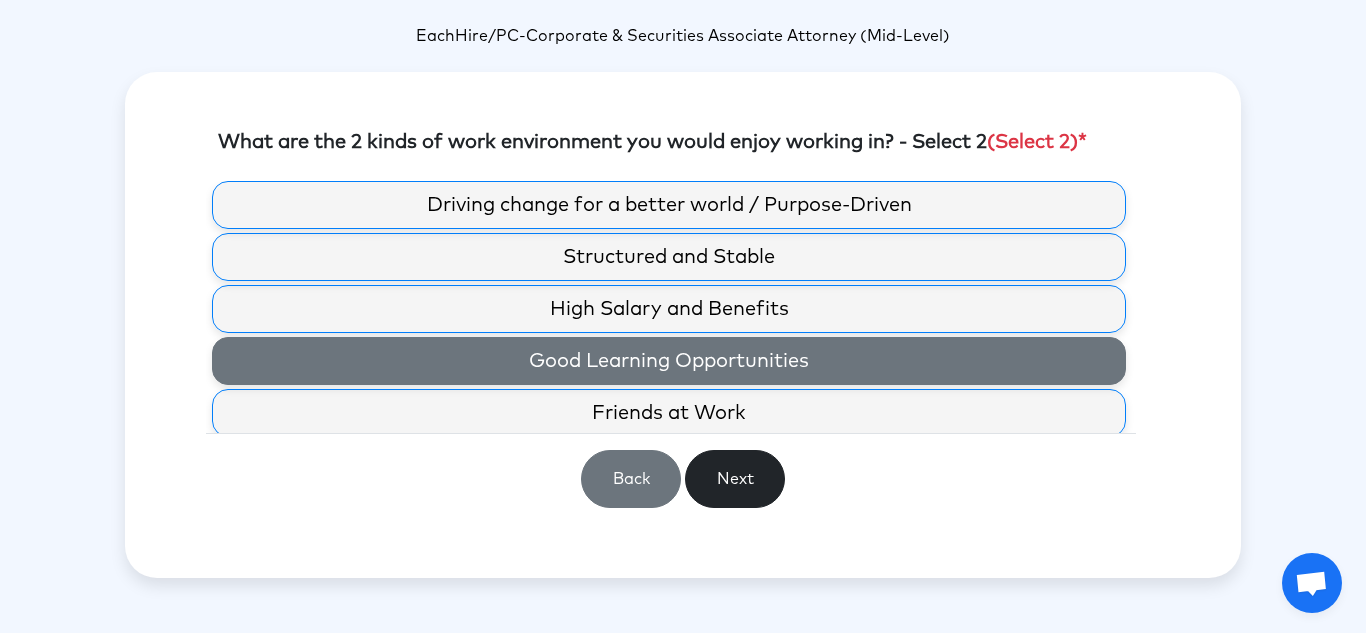 click on "Good Learning Opportunities" at bounding box center (669, 361) 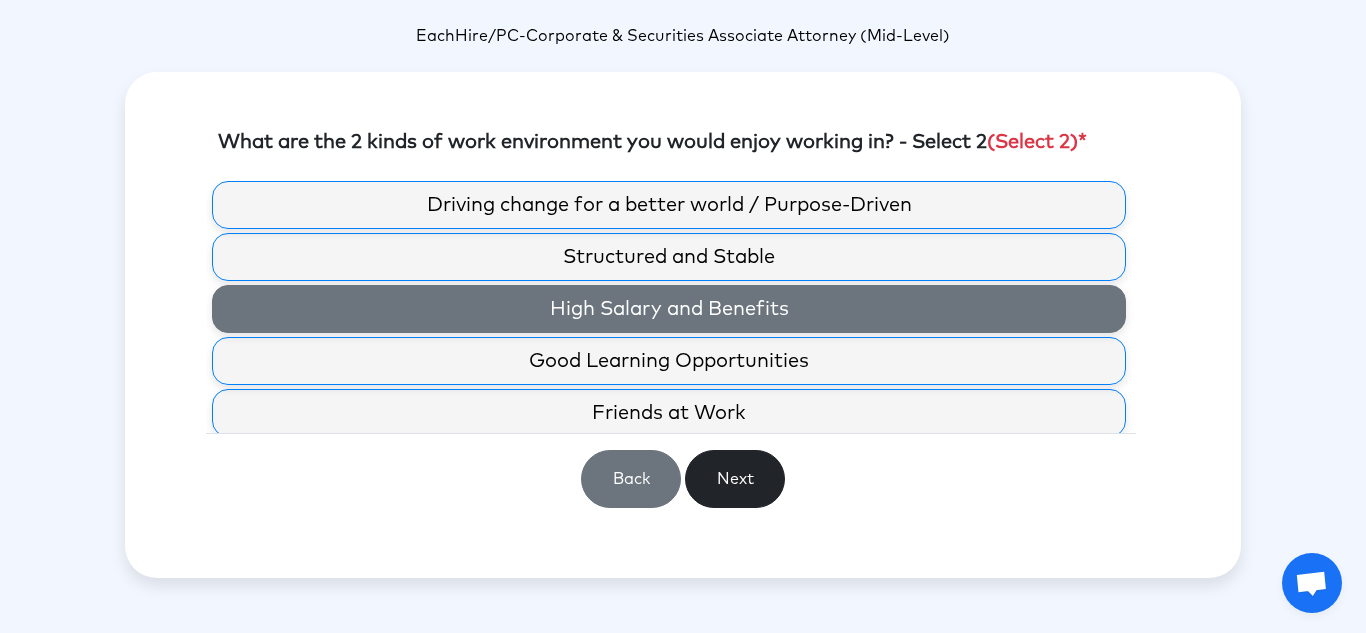 click on "High Salary and Benefits" at bounding box center [669, 309] 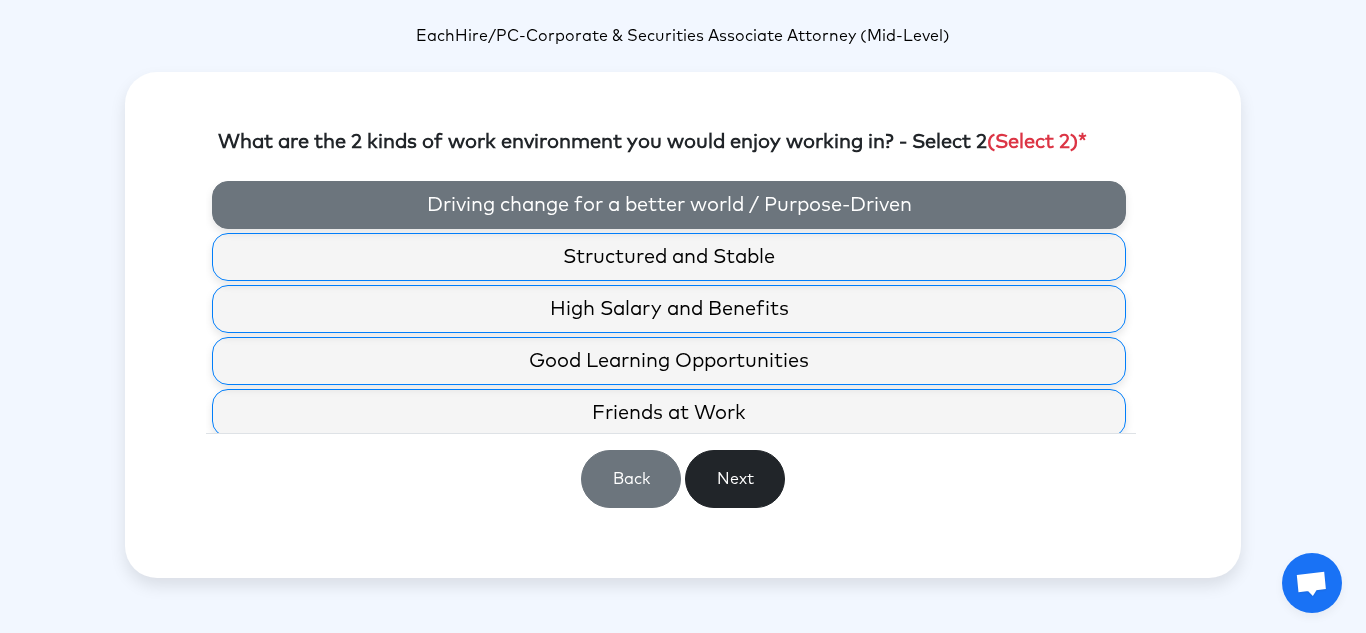 click on "Driving change for a better world / Purpose-Driven" at bounding box center (669, 205) 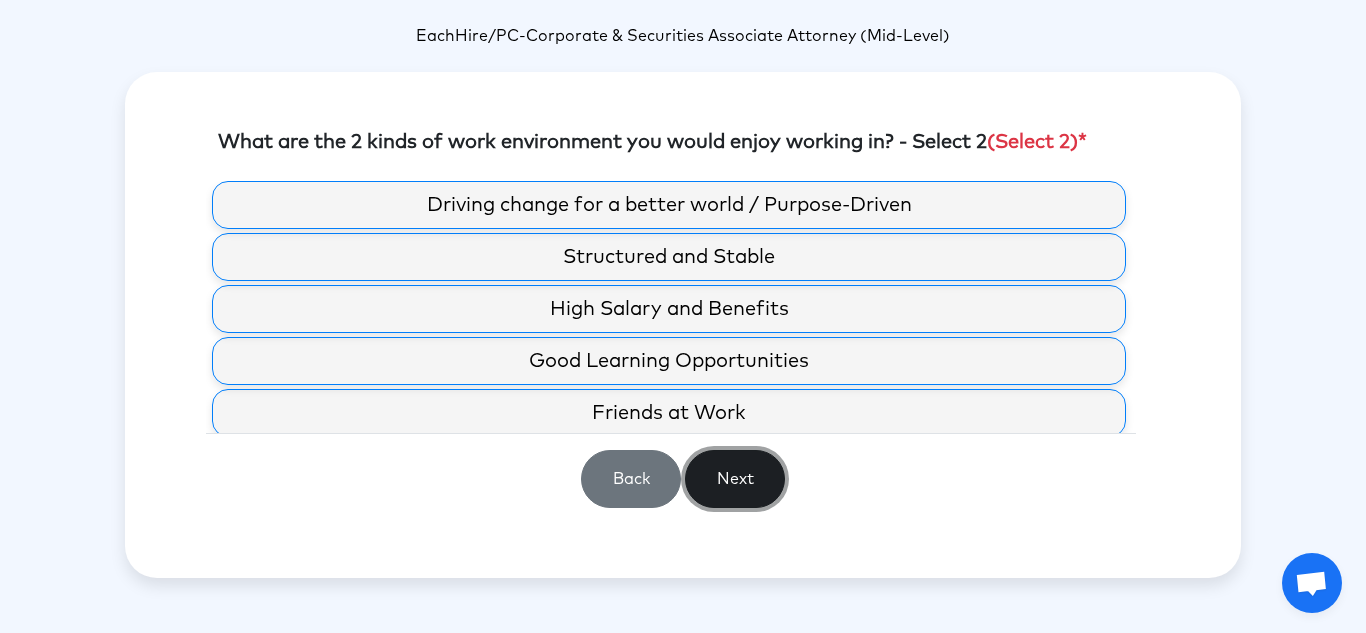 click on "Next" at bounding box center [735, 479] 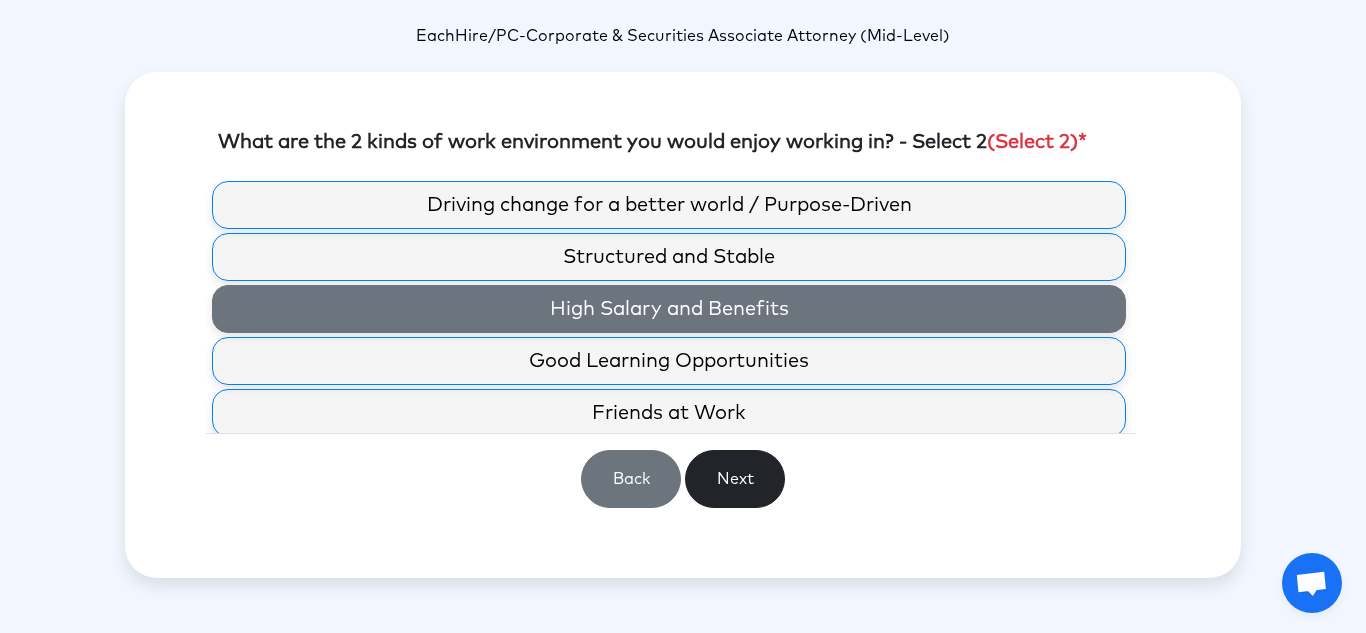 click on "High Salary and Benefits" at bounding box center [669, 309] 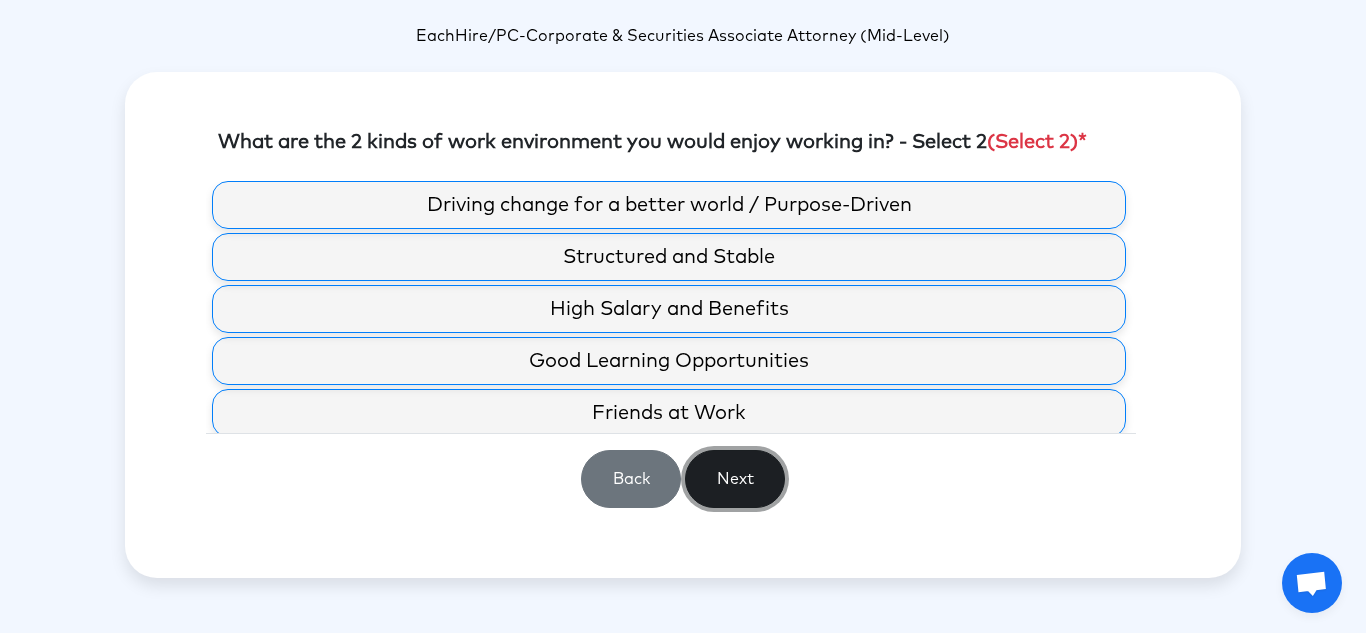 click on "Next" at bounding box center (735, 479) 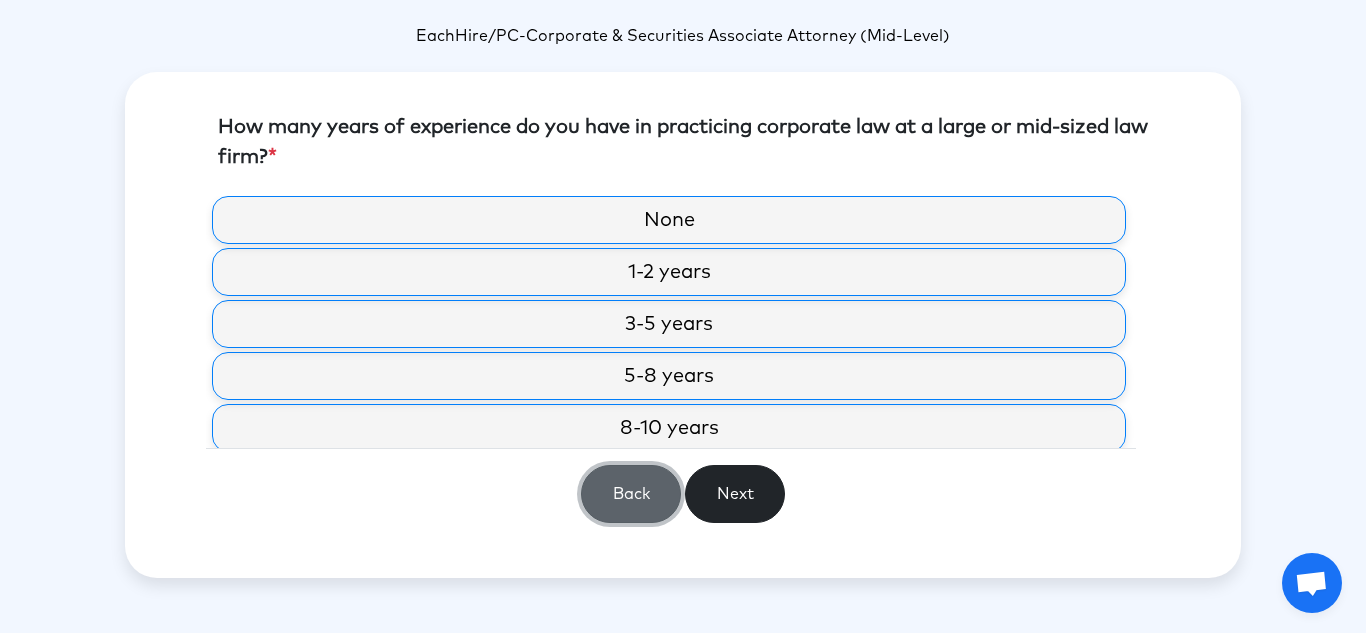 click on "Back" at bounding box center [631, 494] 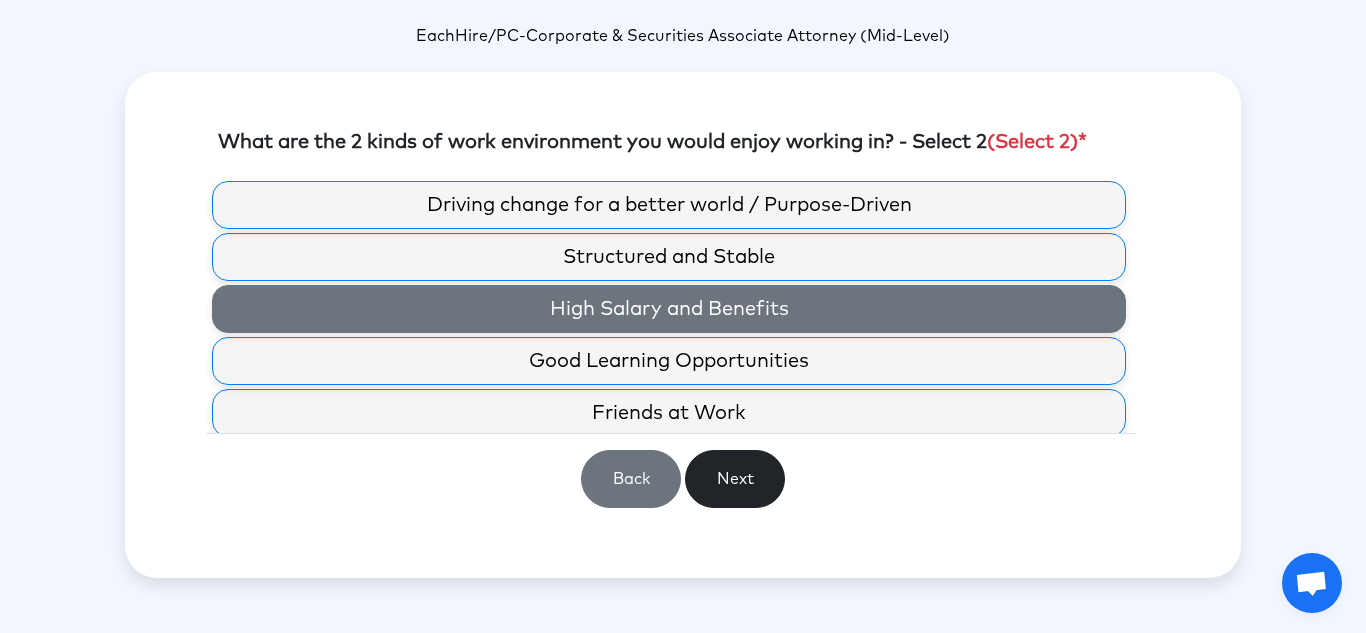 click on "High Salary and Benefits" at bounding box center (669, 309) 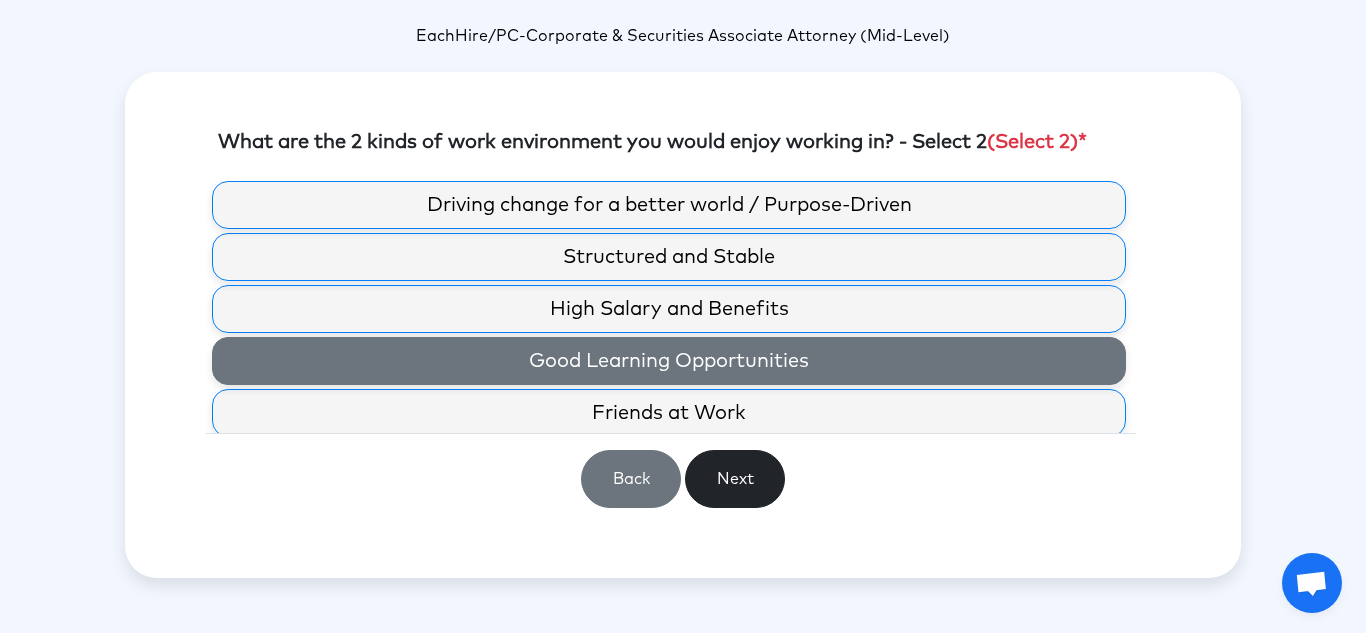 click on "Good Learning Opportunities" at bounding box center [669, 361] 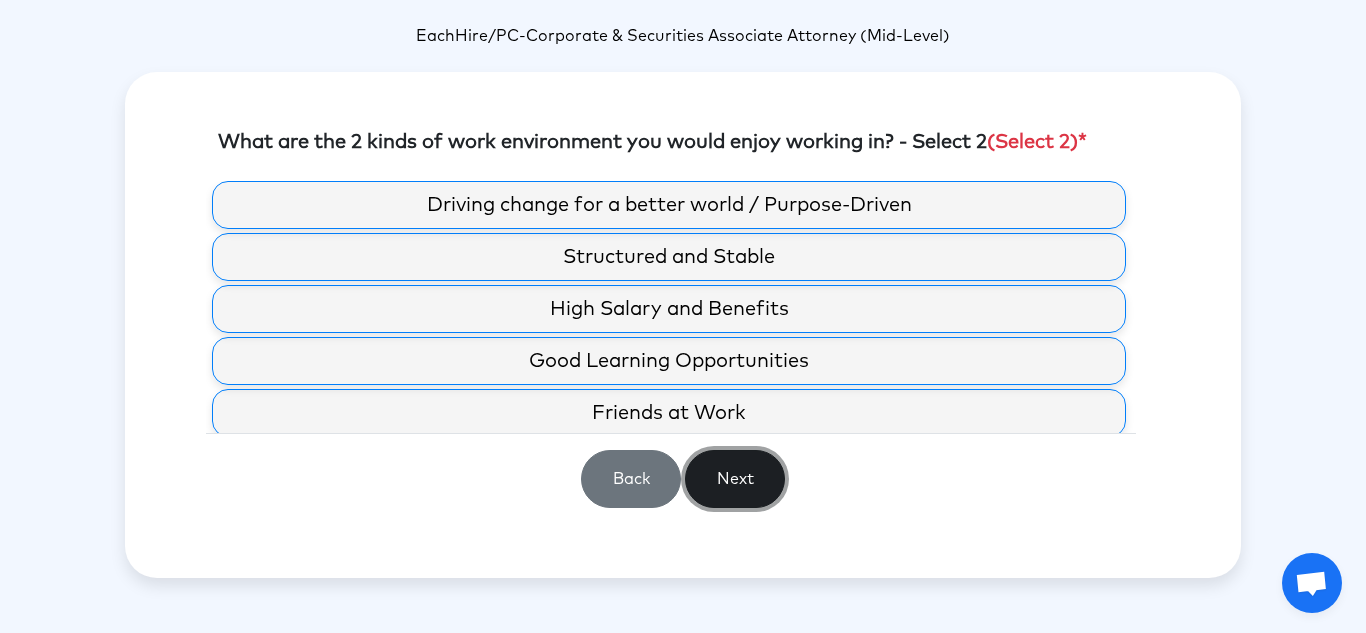 click on "Next" at bounding box center [735, 479] 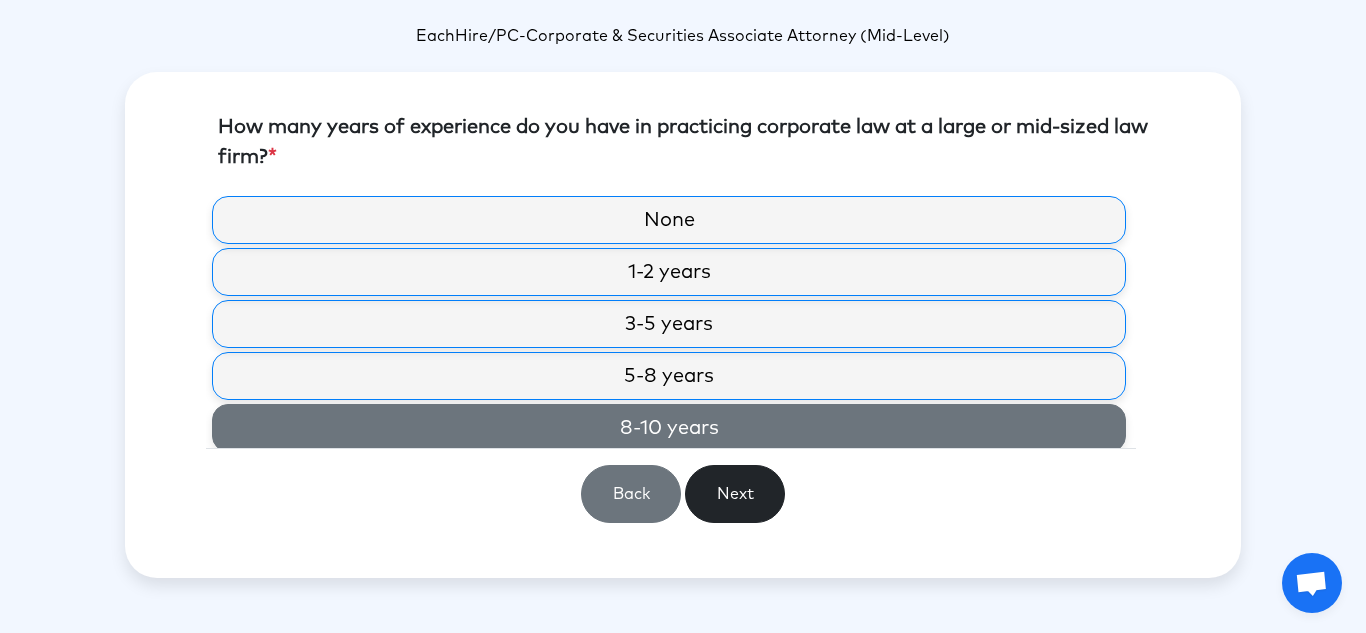click on "8-10 years" at bounding box center [669, 428] 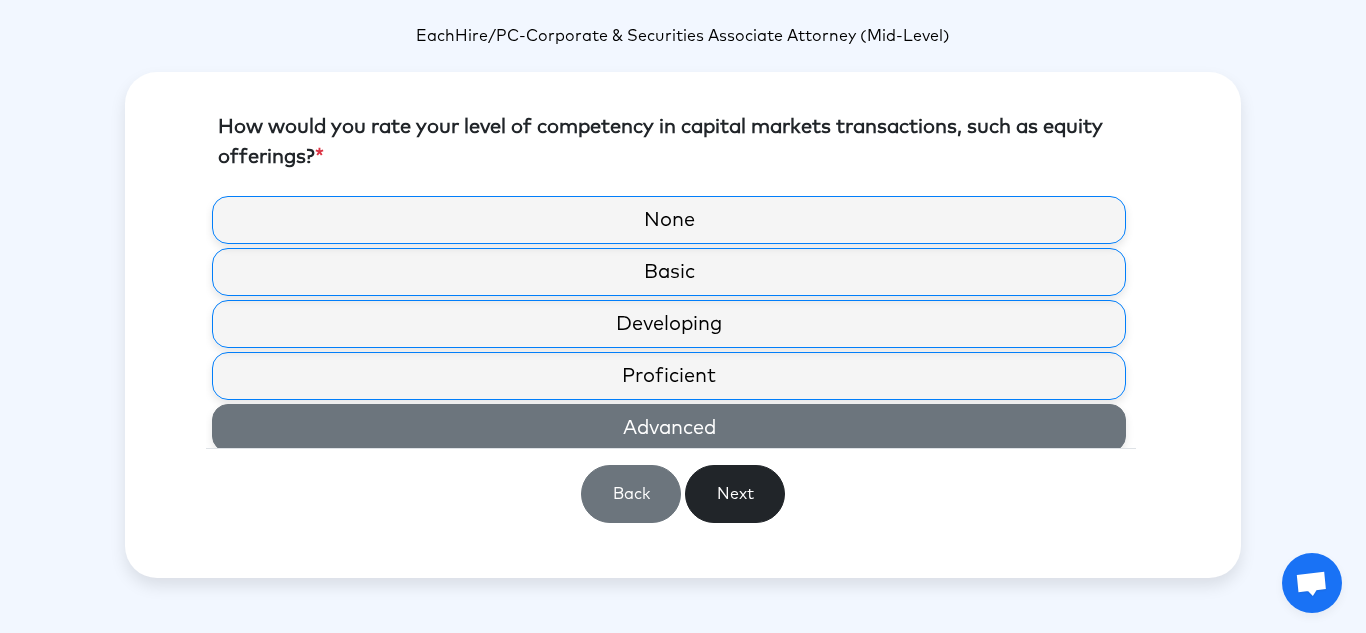 click on "Advanced" at bounding box center (669, 428) 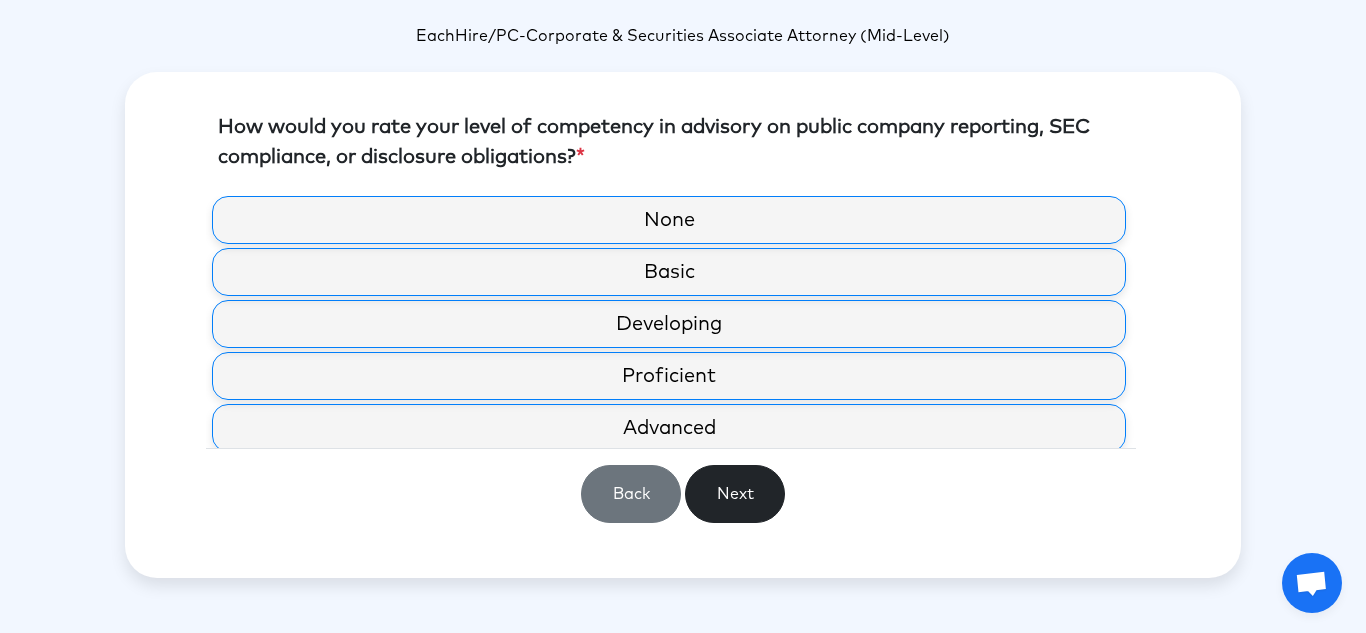 click on "Advanced" at bounding box center (669, 428) 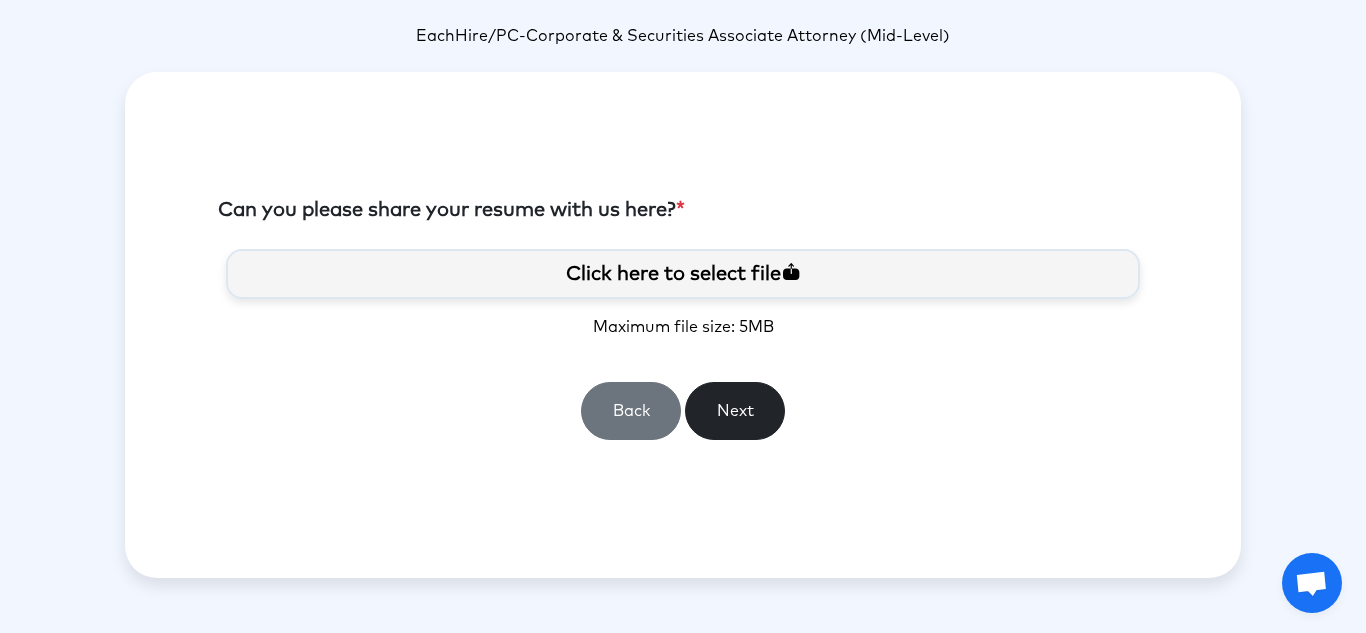 click on "Click here to select file" at bounding box center (683, 274) 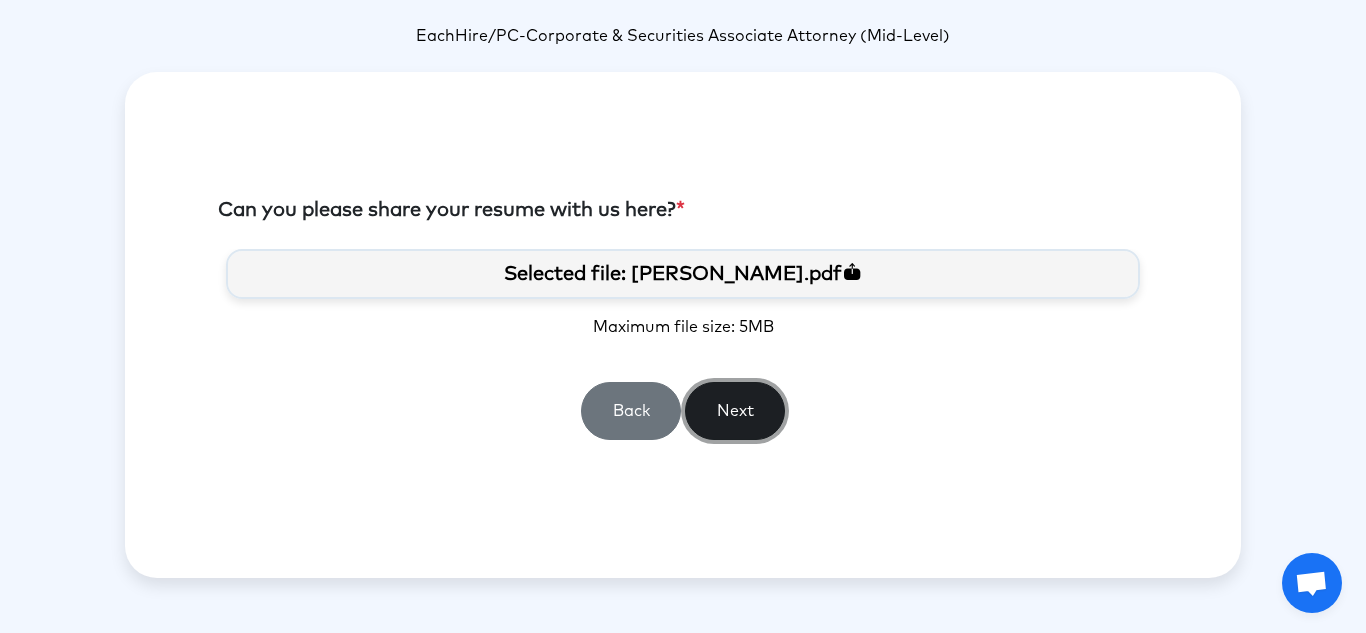 click on "Next" at bounding box center [735, 411] 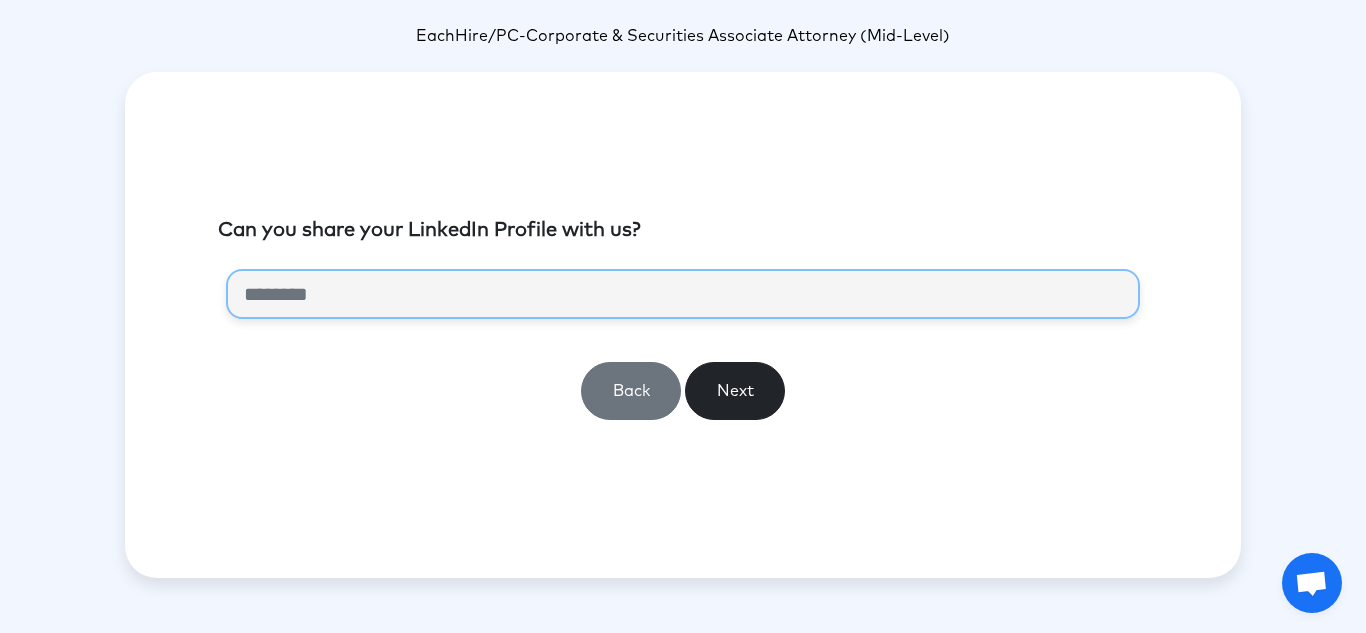 click at bounding box center [683, 294] 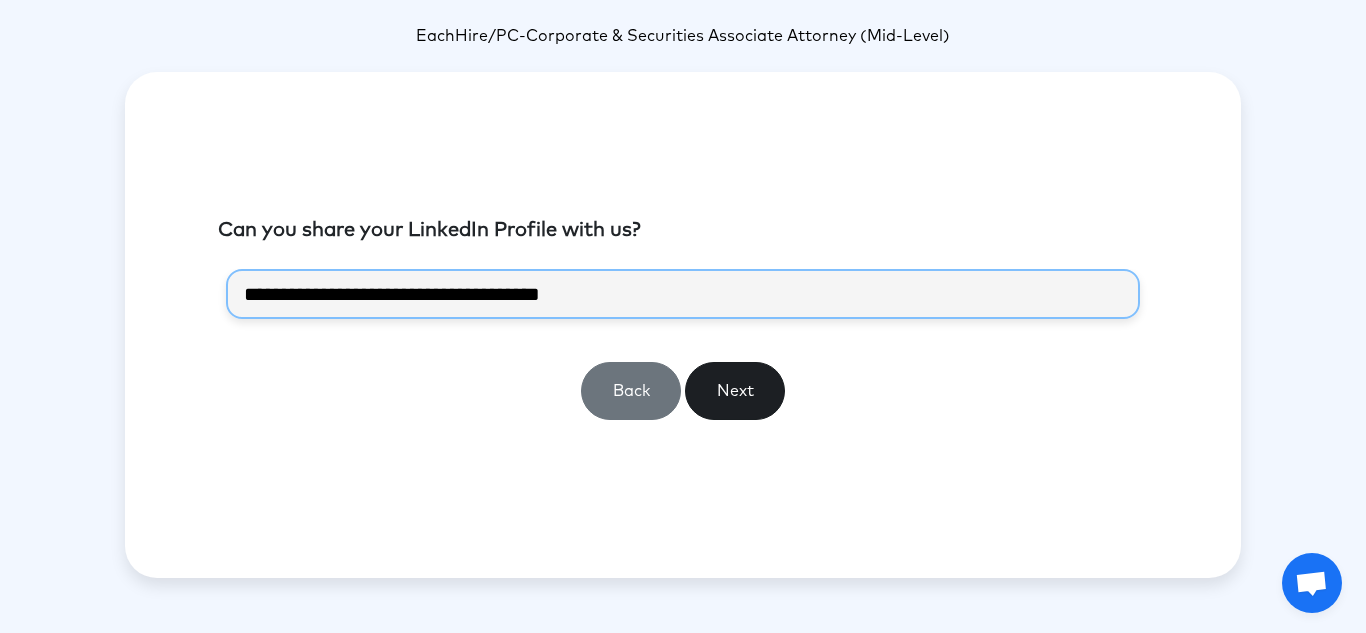 type on "**********" 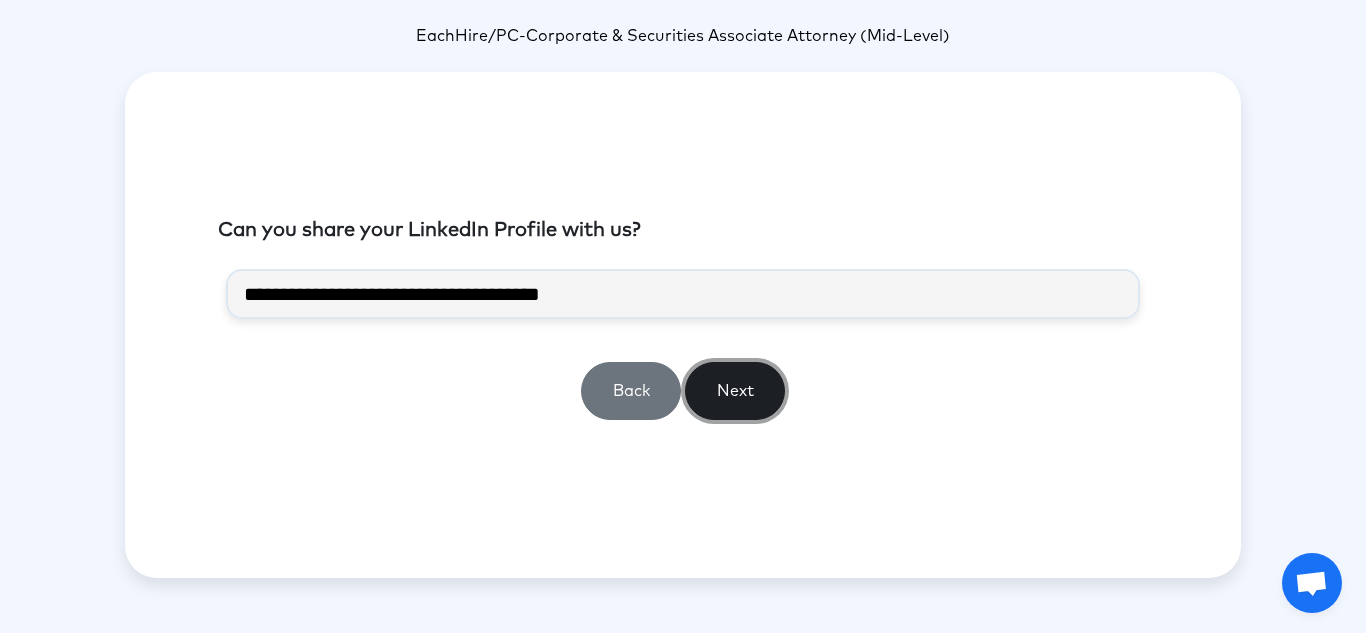 click on "Next" at bounding box center (735, 391) 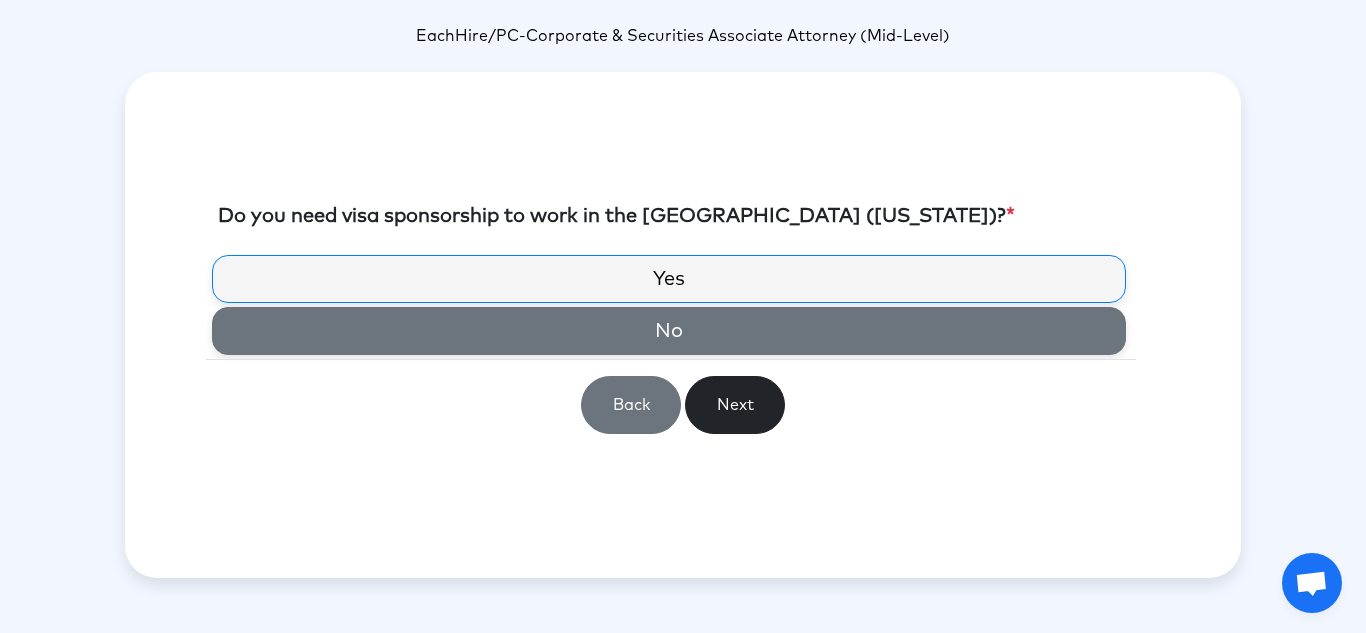click on "No" at bounding box center [669, 331] 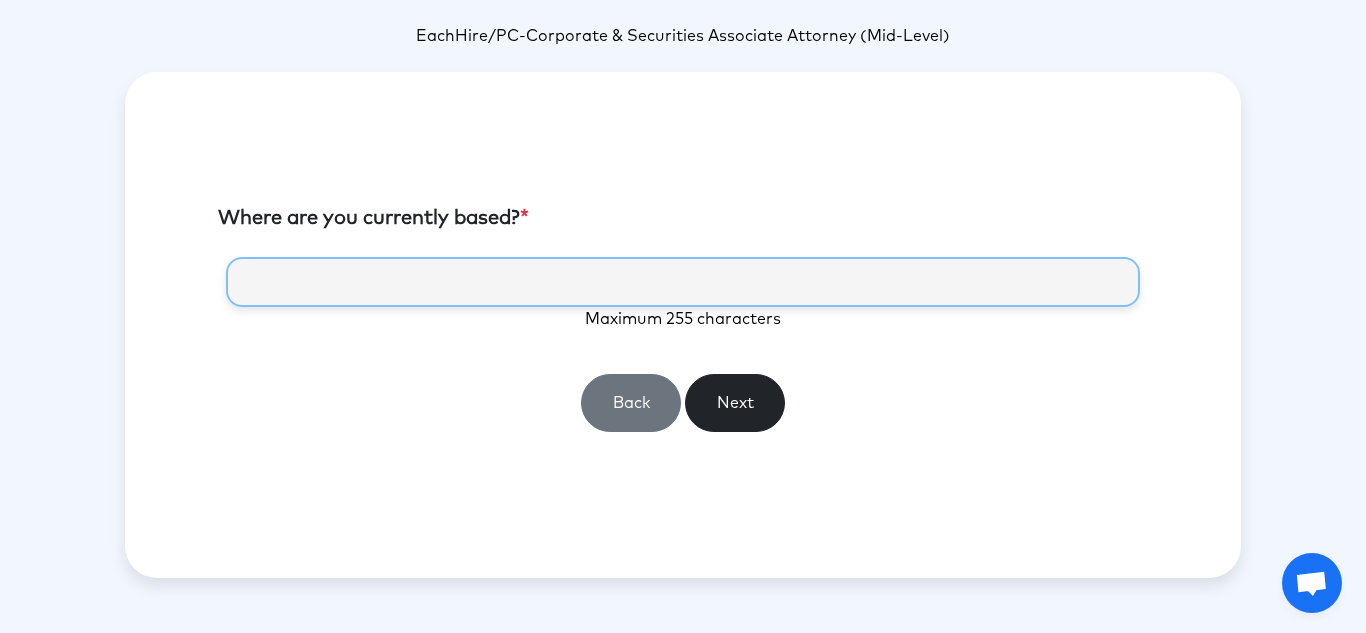 click at bounding box center (683, 282) 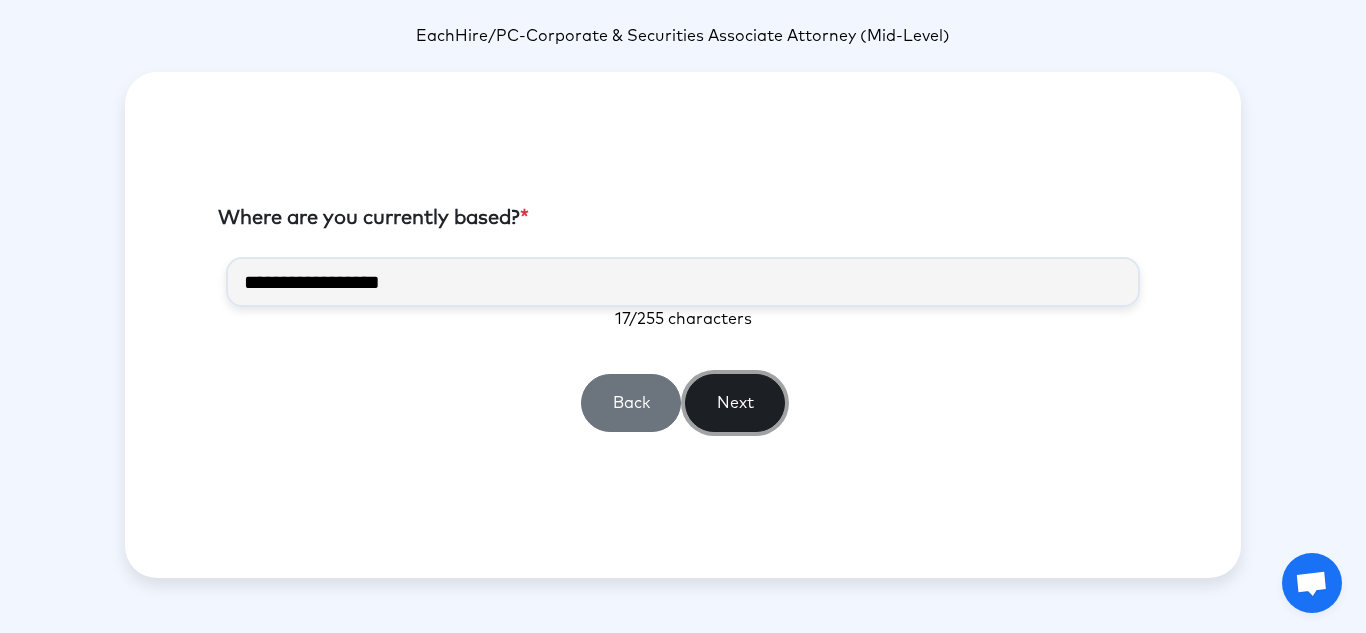 click on "Next" at bounding box center (735, 403) 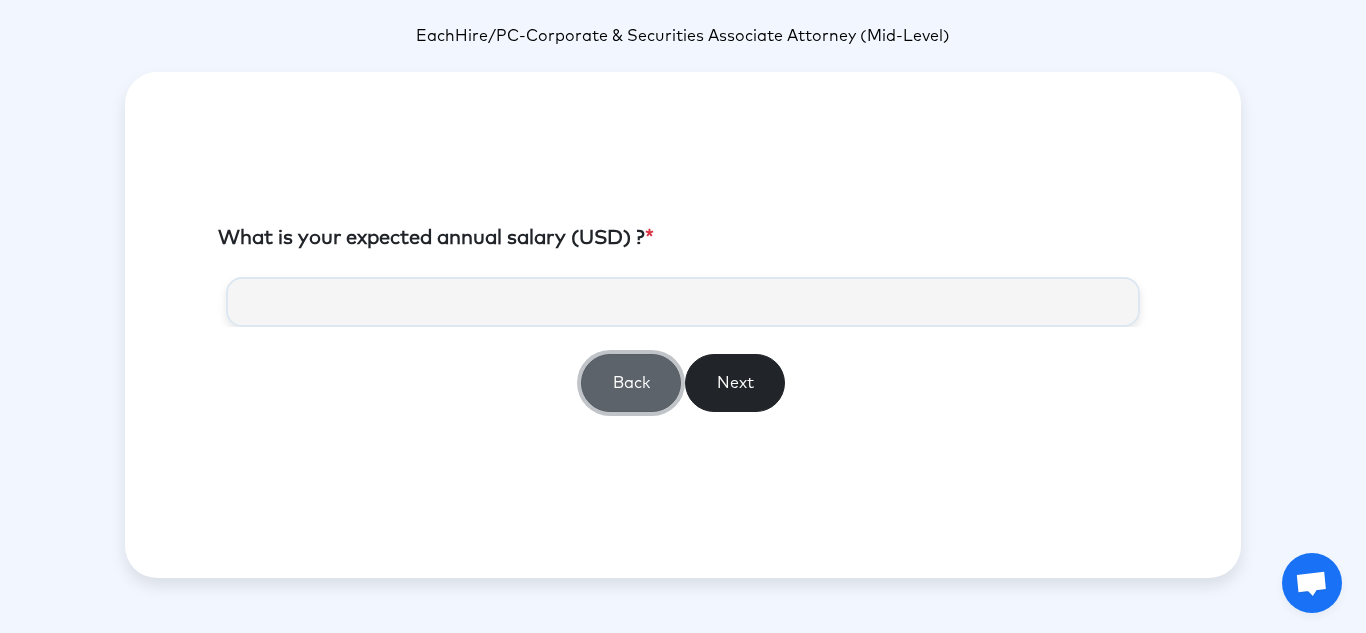 click on "Back" at bounding box center (631, 383) 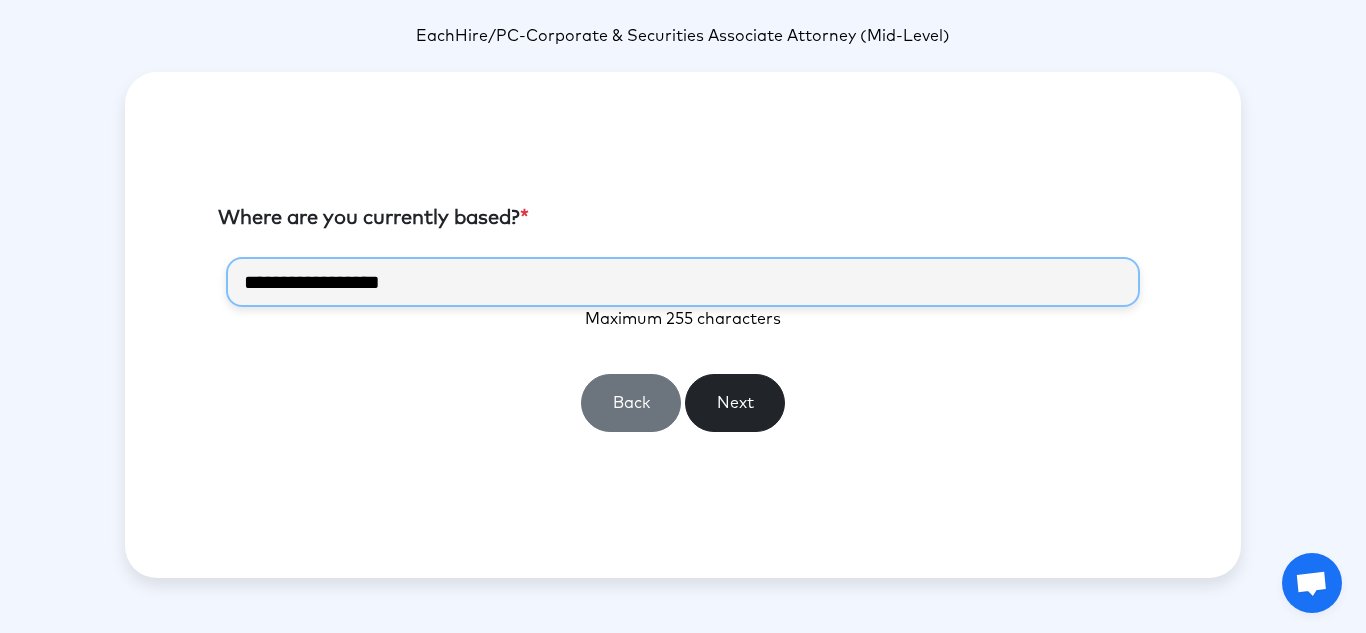 click on "**********" at bounding box center (683, 282) 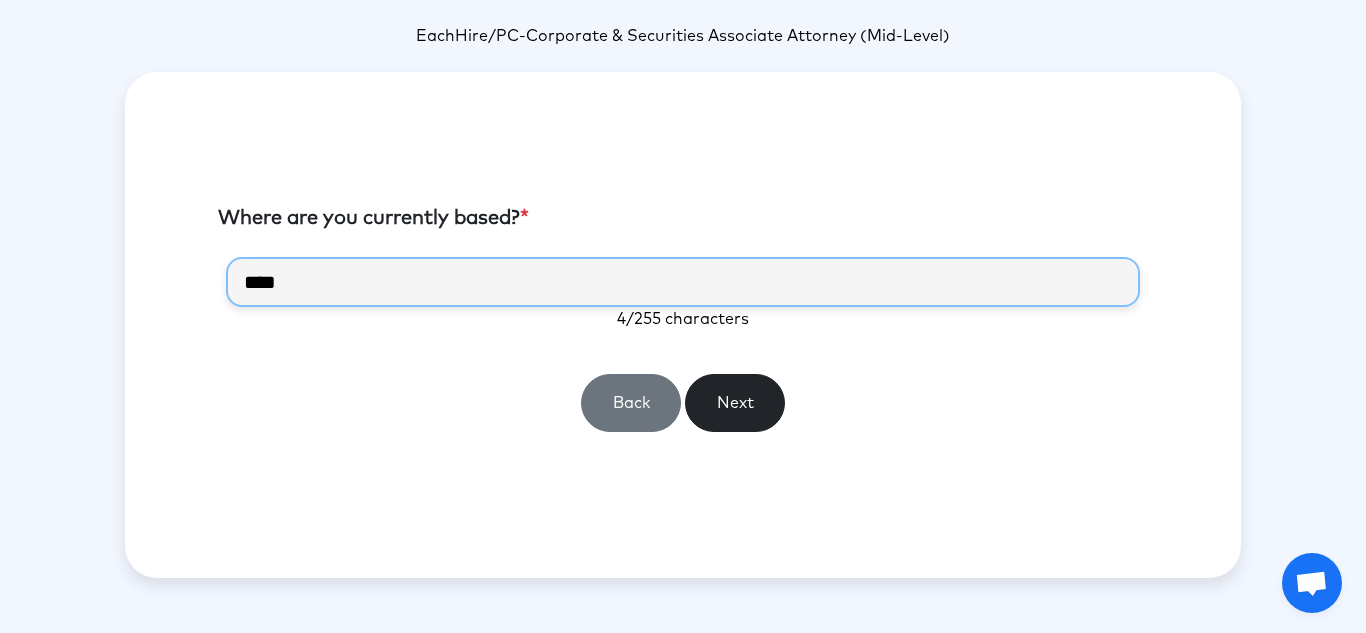 type on "**" 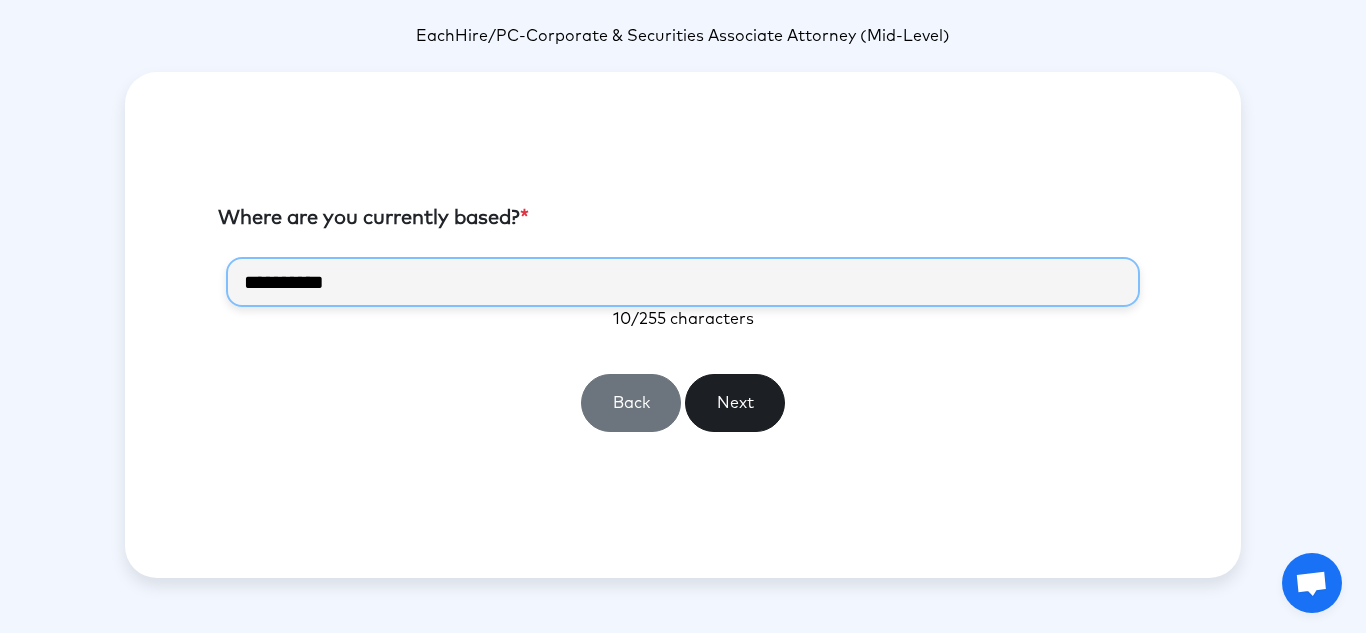 type on "**********" 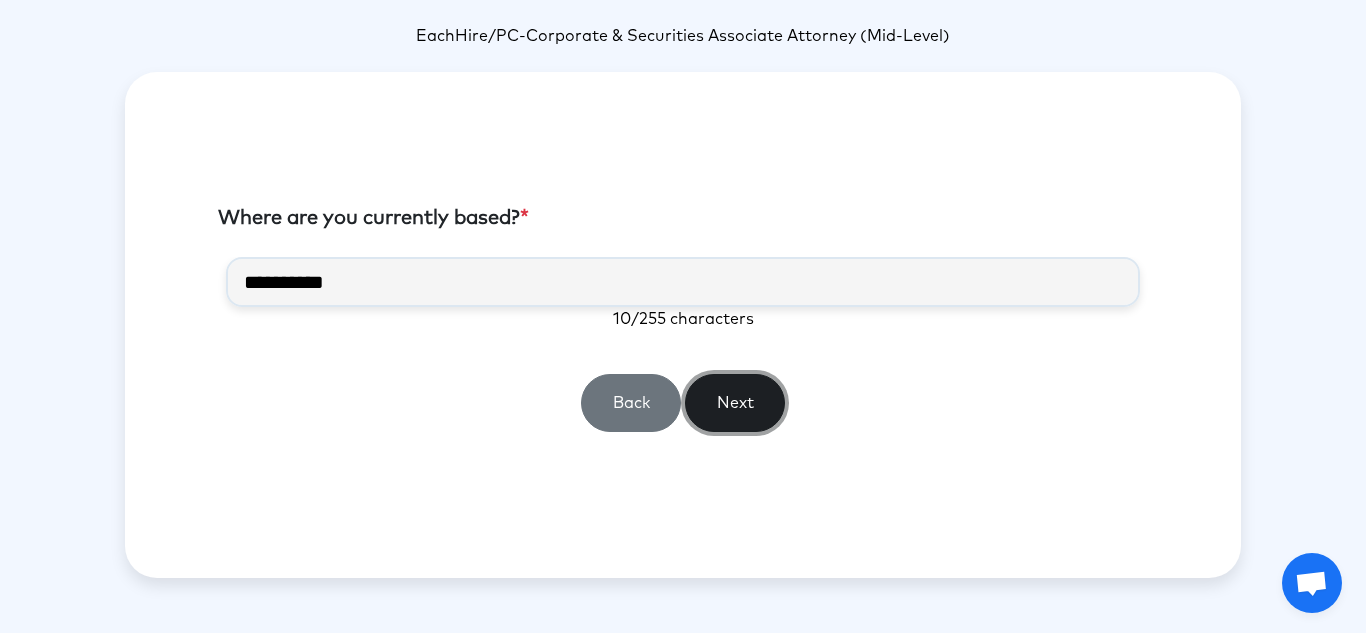 click on "Next" at bounding box center [735, 403] 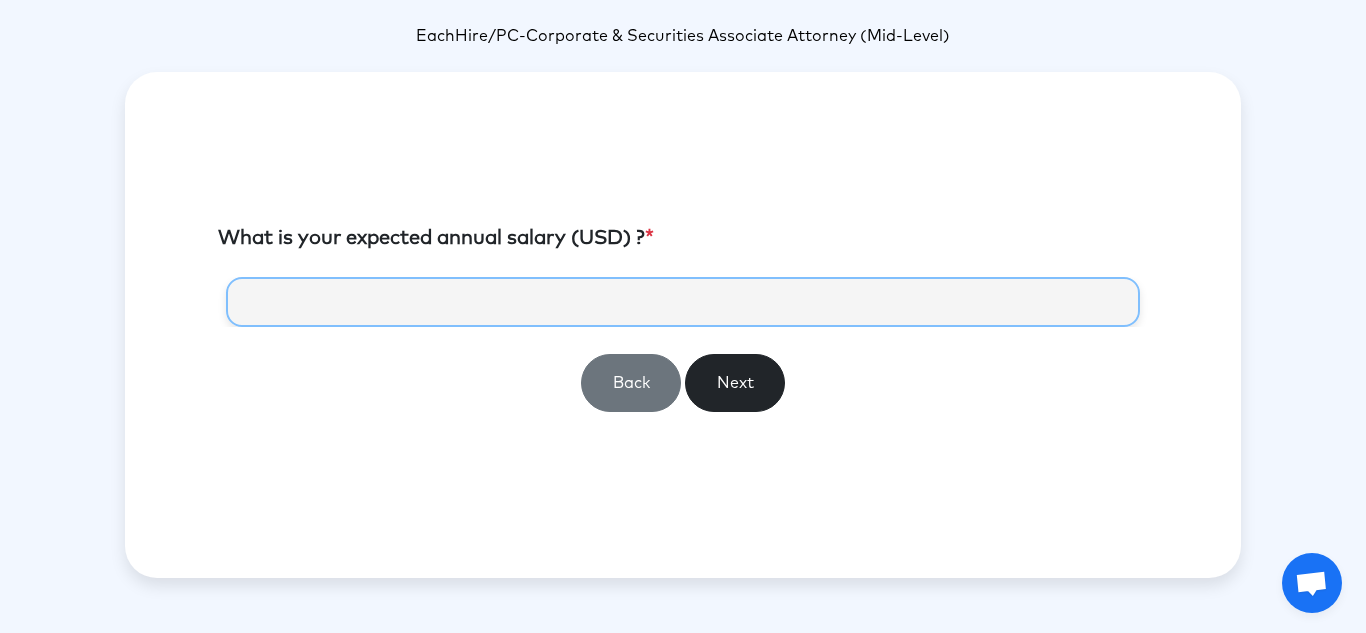 click at bounding box center [683, 302] 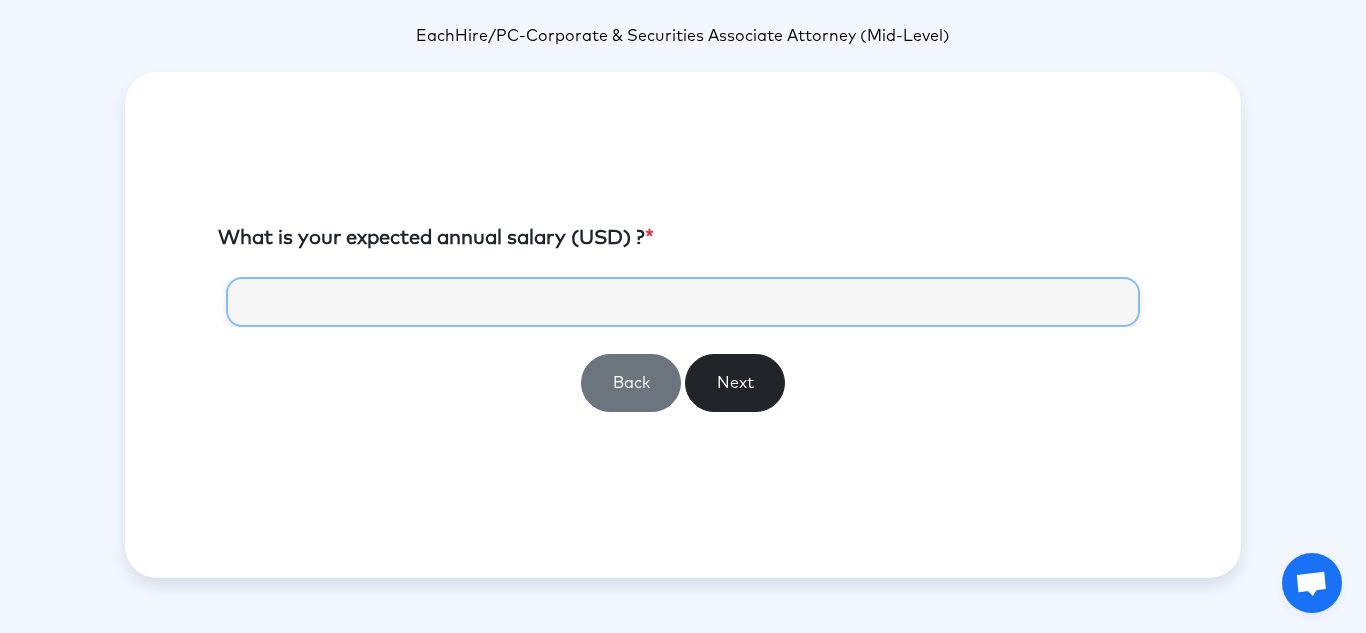 click on "******" at bounding box center (683, 302) 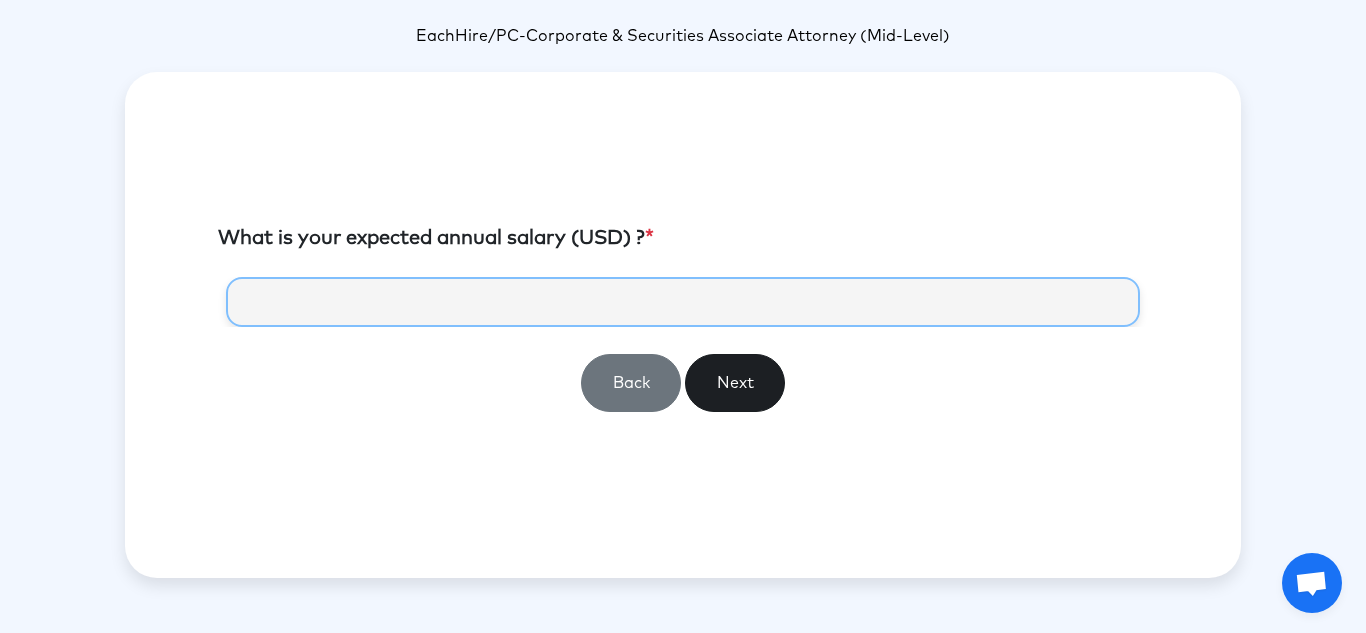 type on "******" 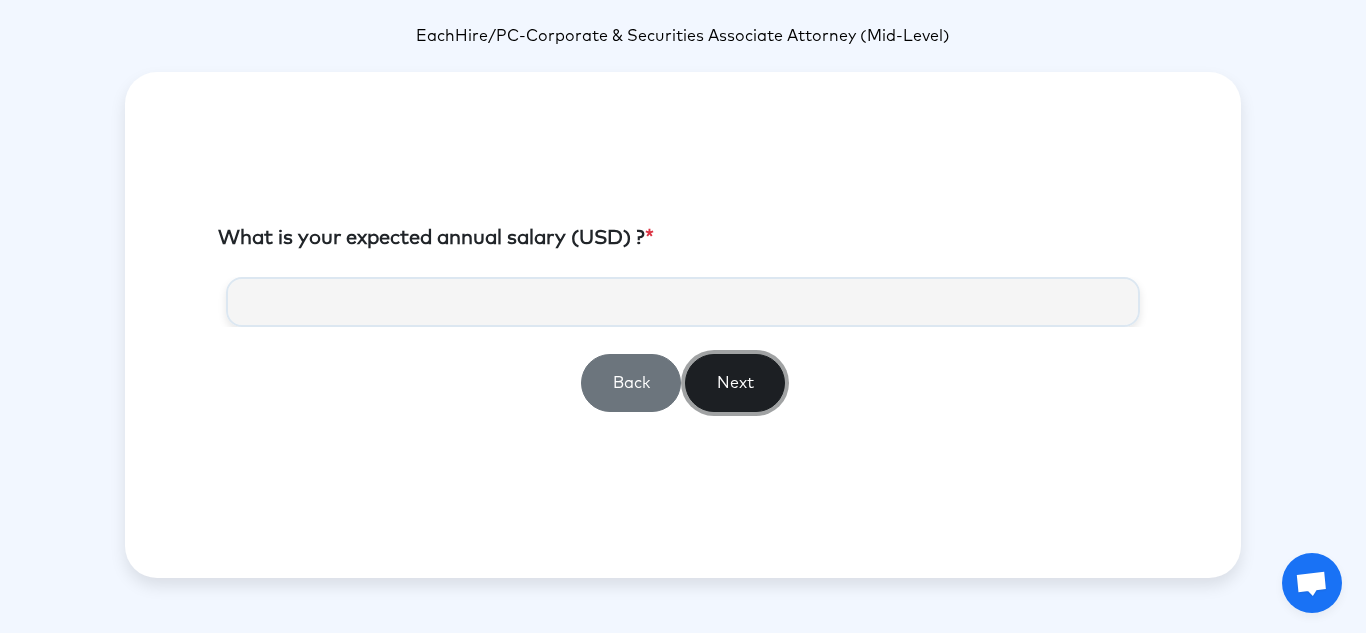 click on "Next" at bounding box center [735, 383] 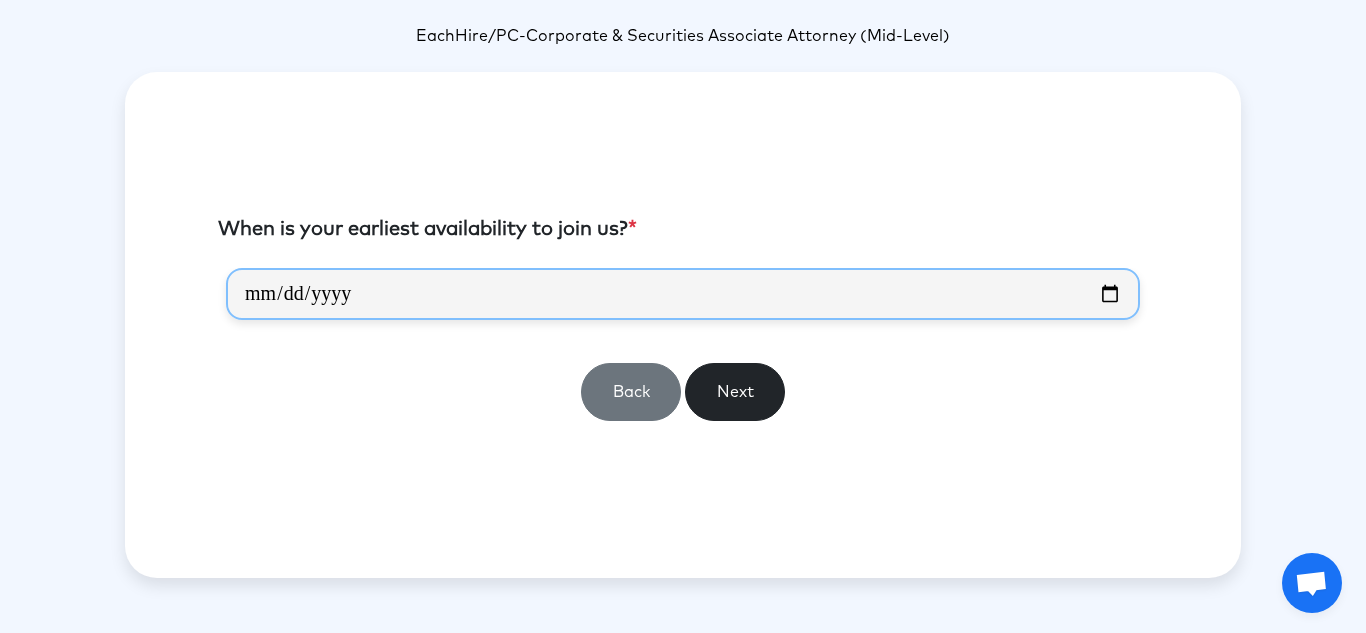 click at bounding box center (683, 294) 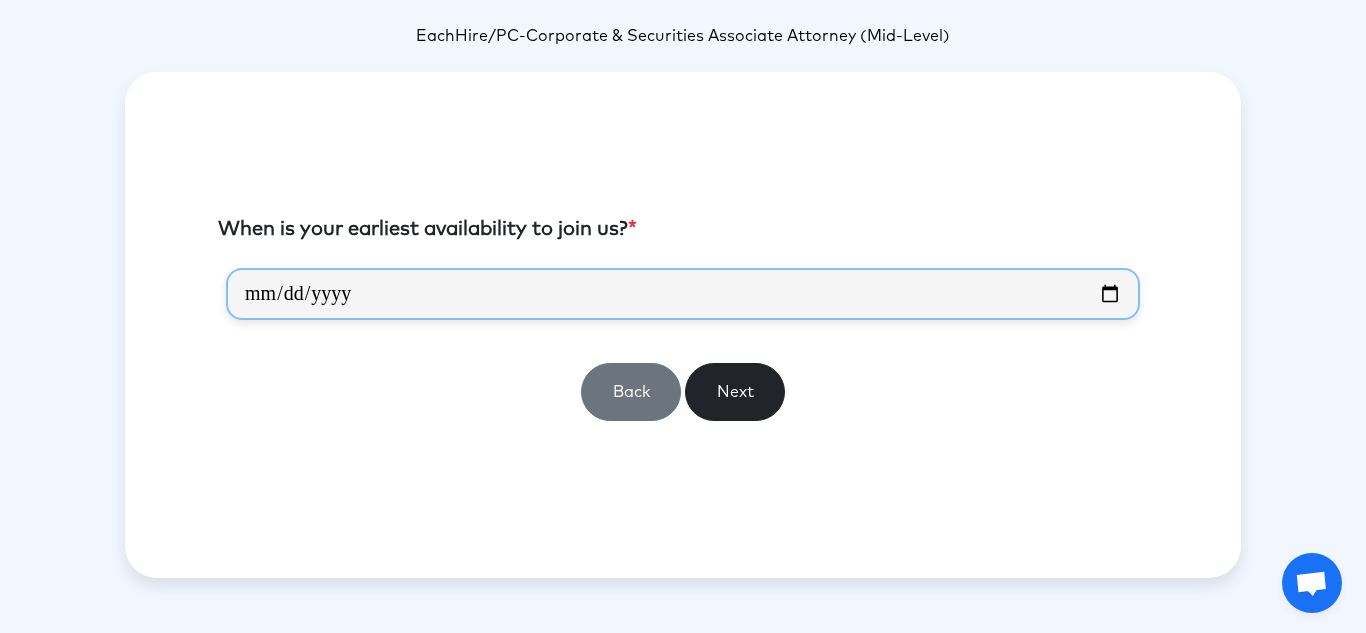type on "**********" 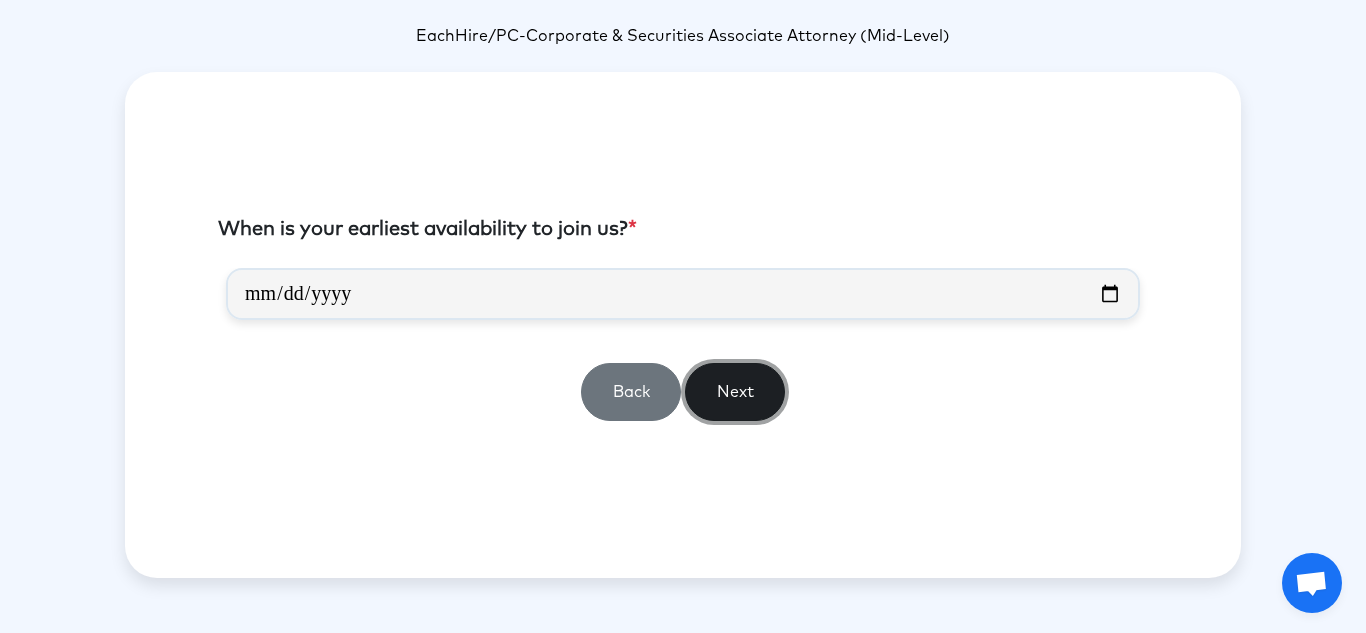 click on "Next" at bounding box center [735, 392] 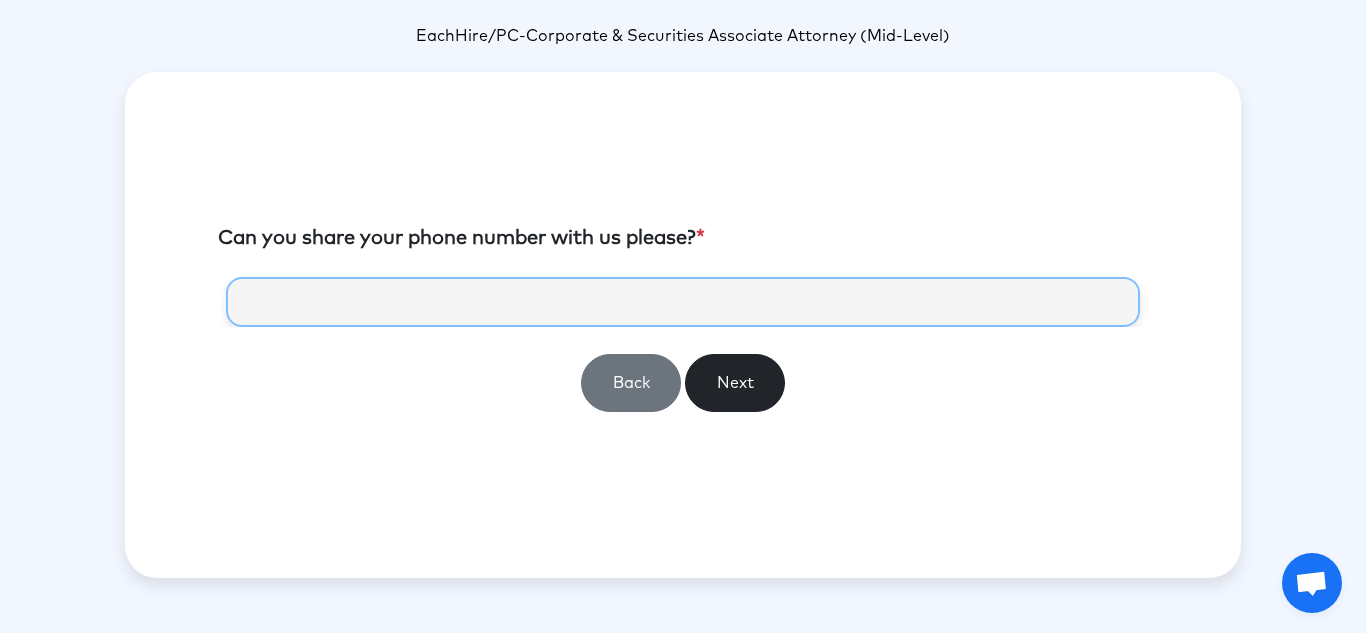 click at bounding box center [683, 302] 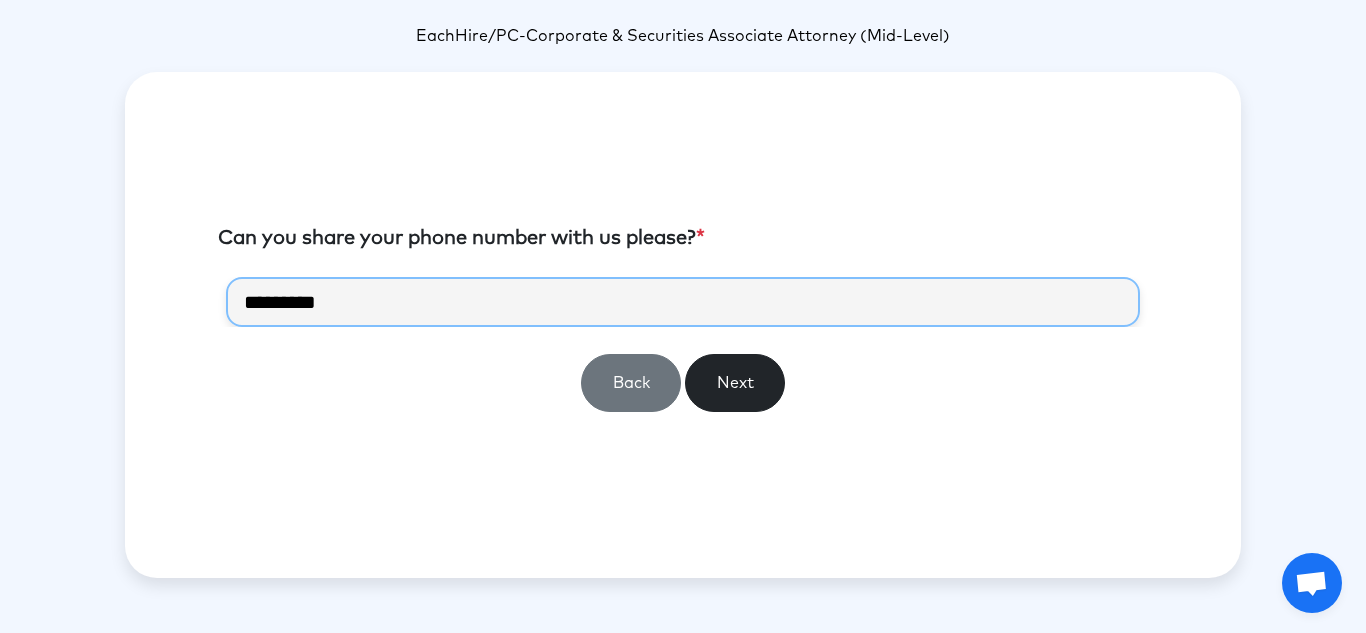 type on "*********" 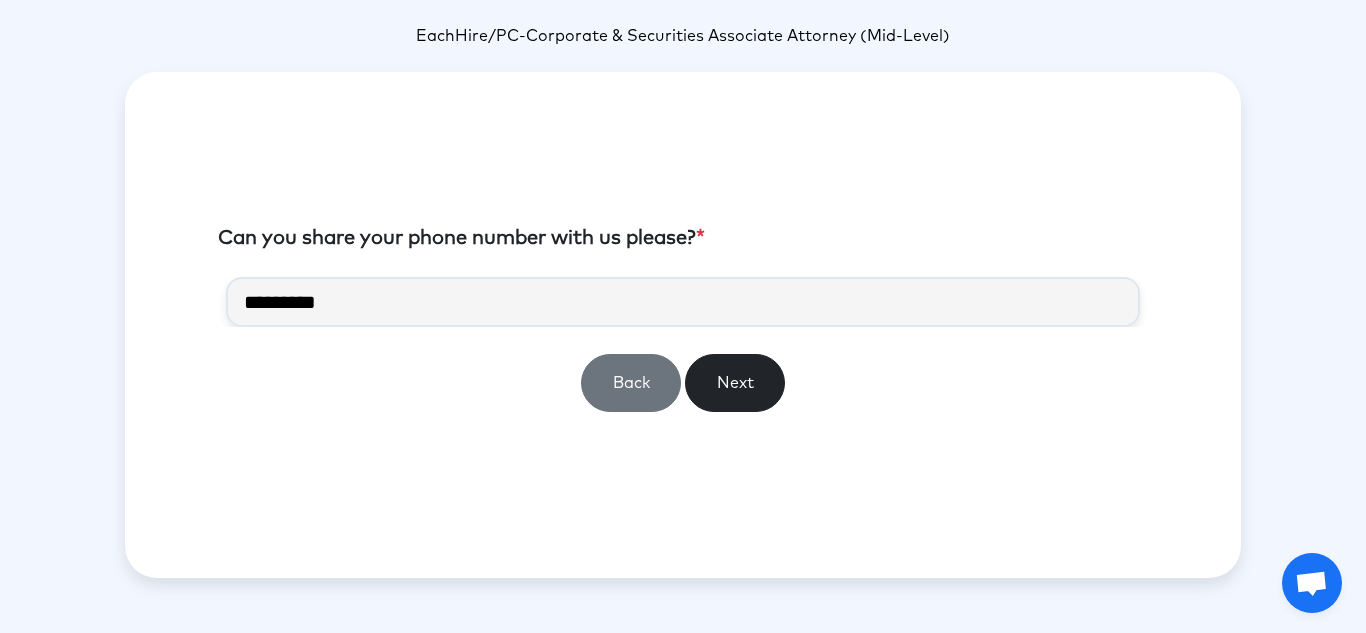 click on "*********    Back   Next" at bounding box center (683, 352) 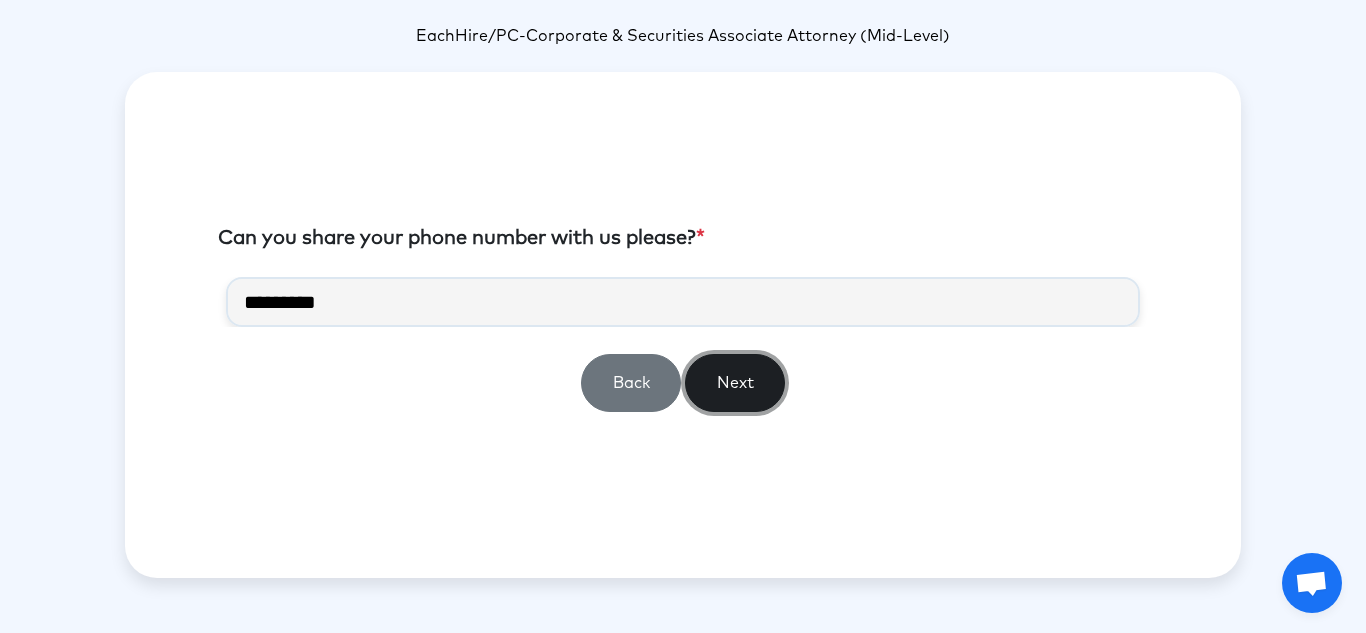 click on "Next" at bounding box center (735, 383) 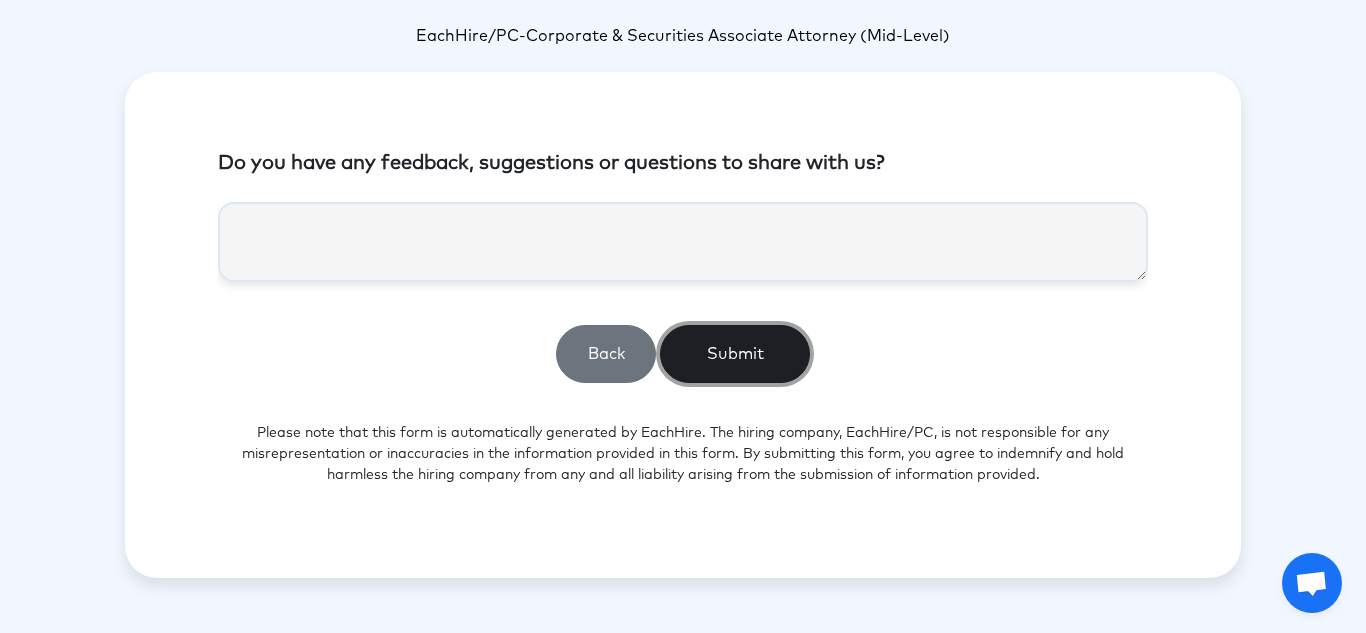 click on "Submit" at bounding box center [735, 354] 